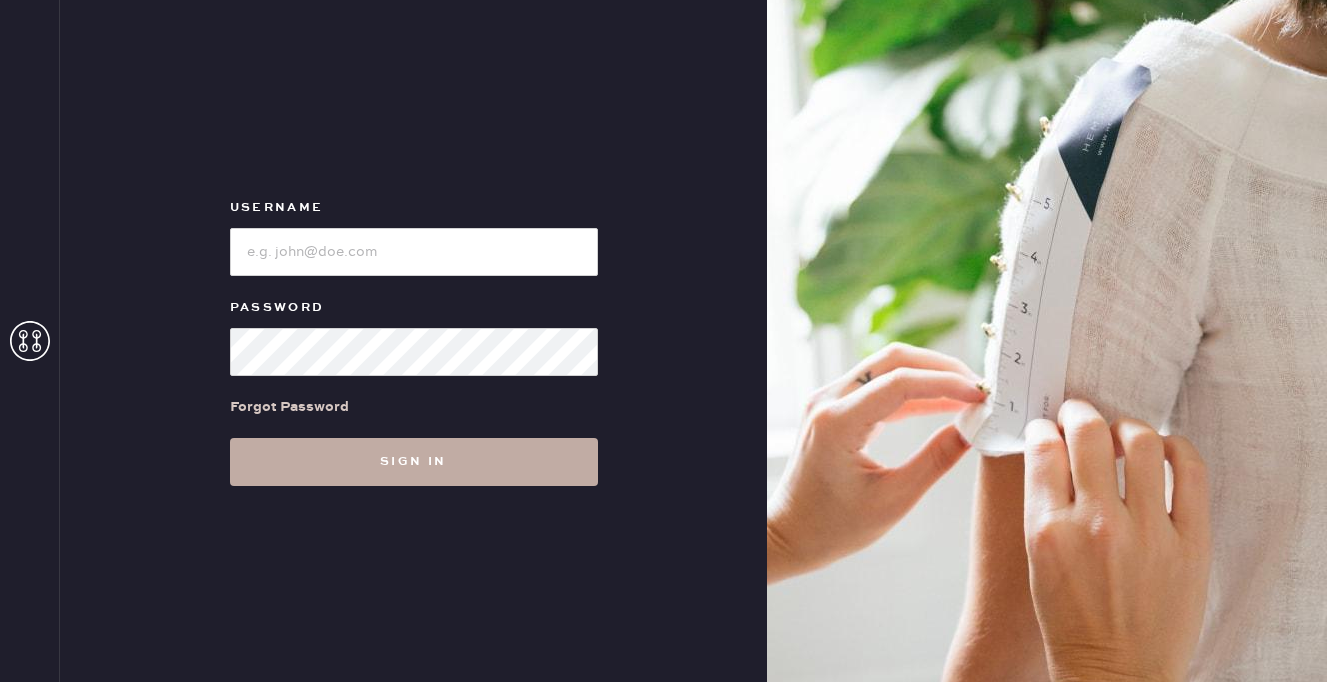 scroll, scrollTop: 0, scrollLeft: 0, axis: both 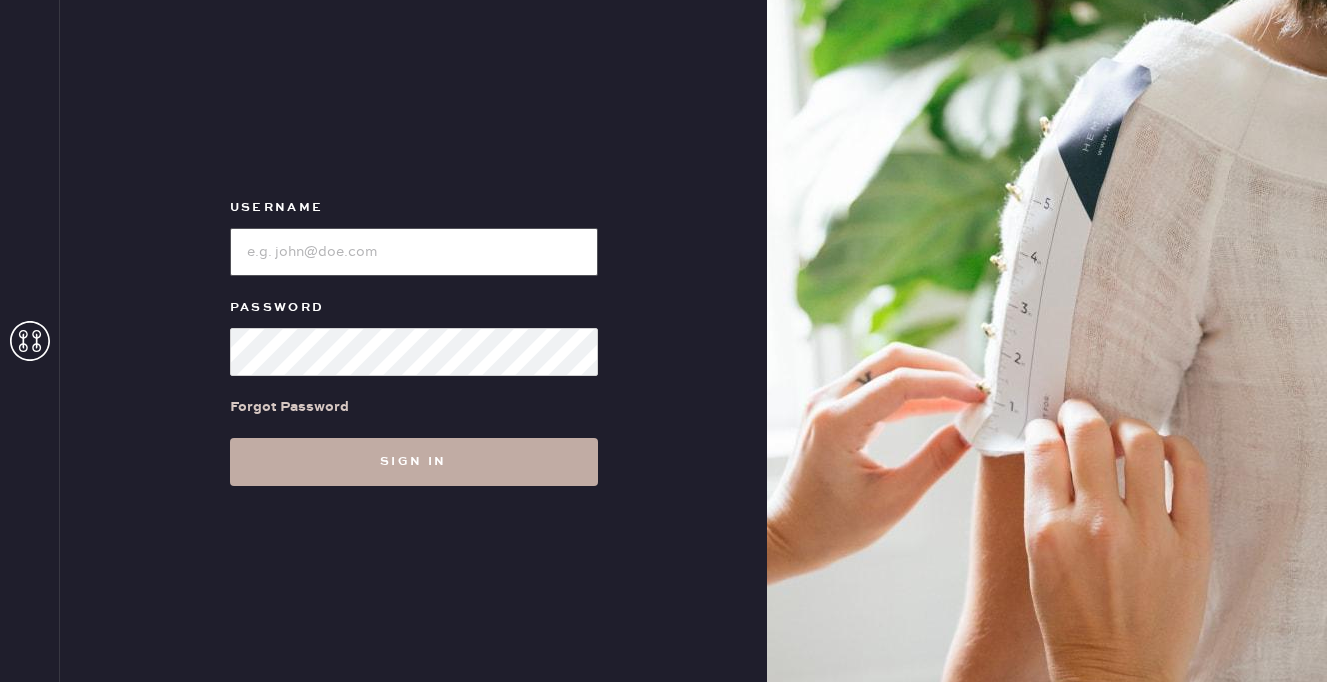 type on "reformation+customerlove@[EMAIL]" 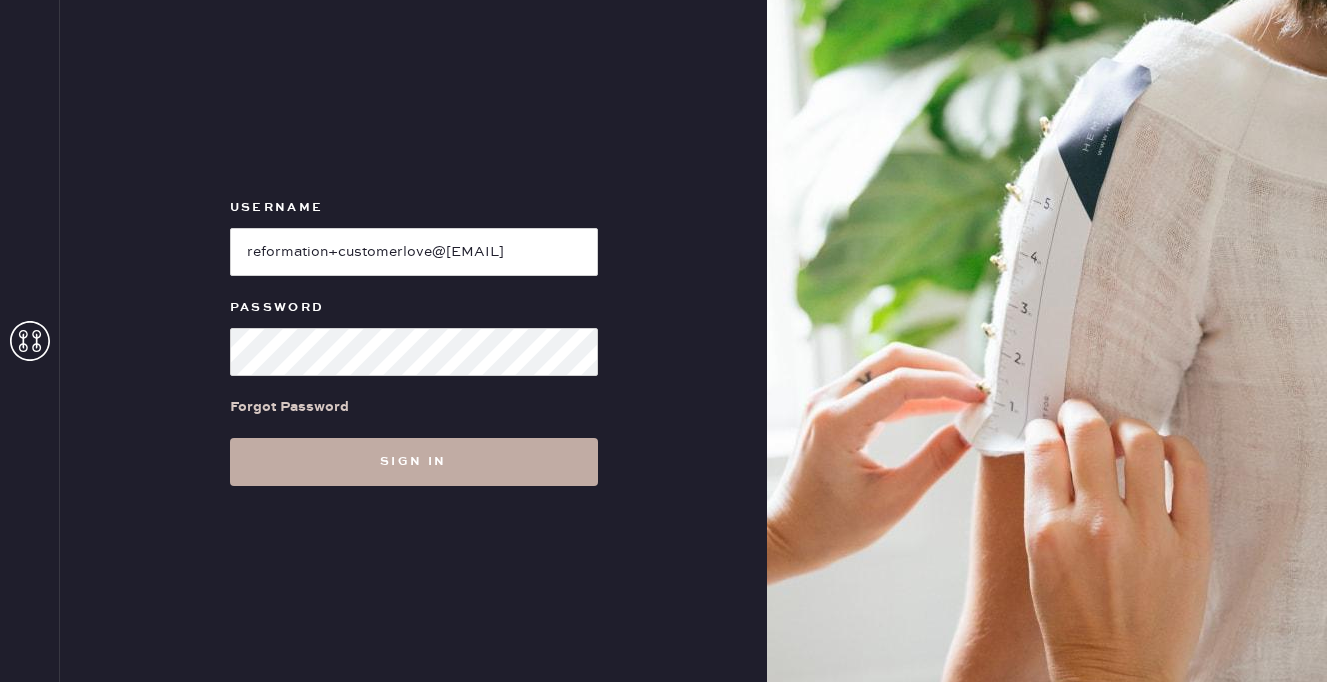 click on "Sign in" at bounding box center [414, 462] 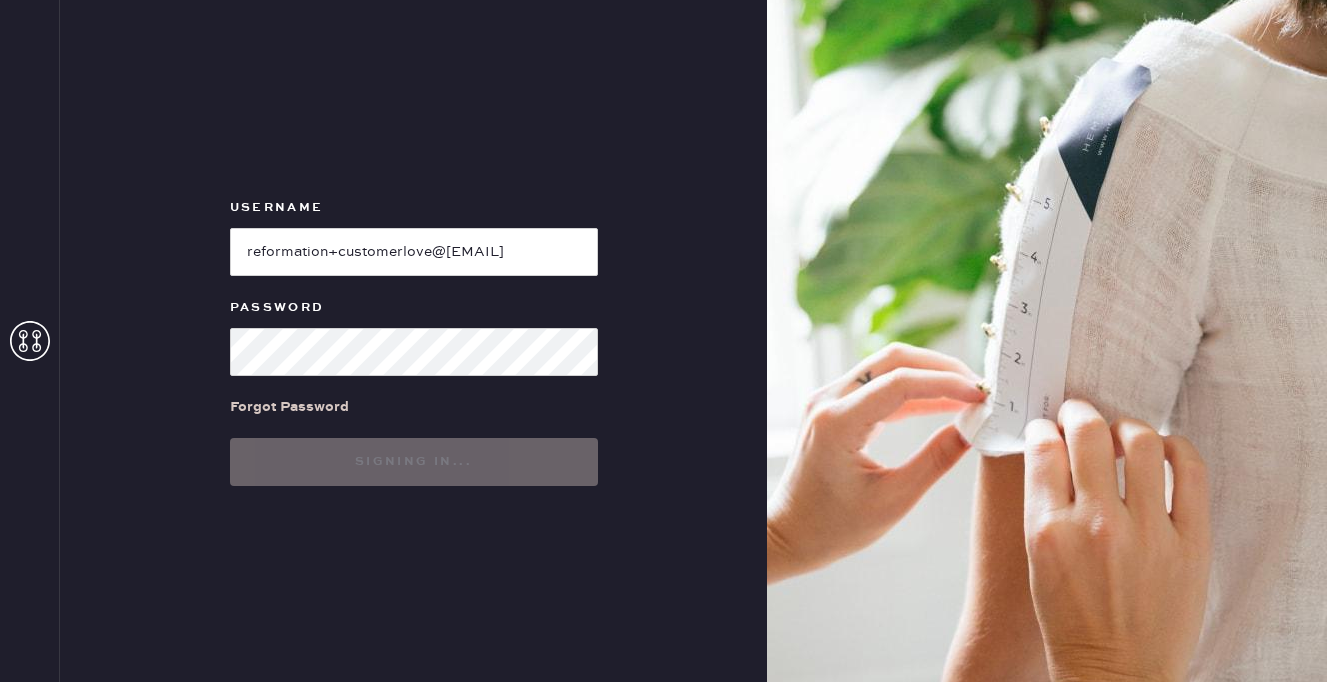 scroll, scrollTop: 0, scrollLeft: 0, axis: both 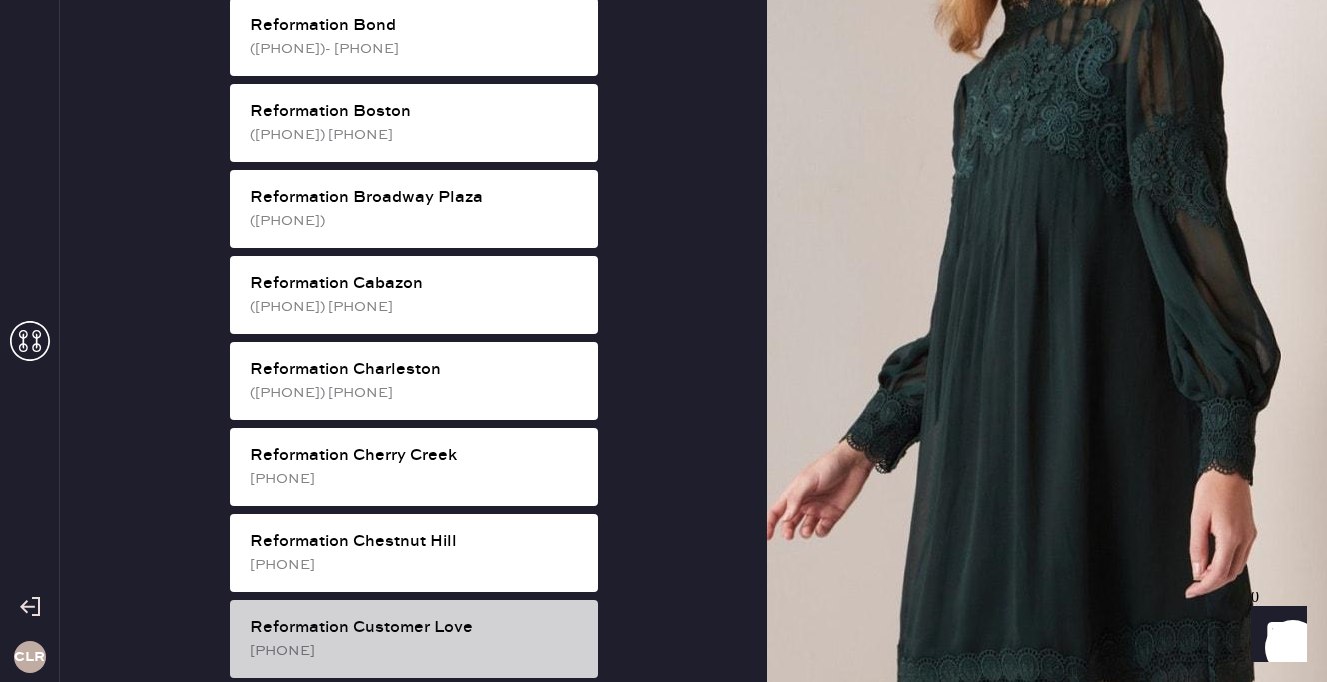 click on "Reformation Customer Love" at bounding box center (416, 628) 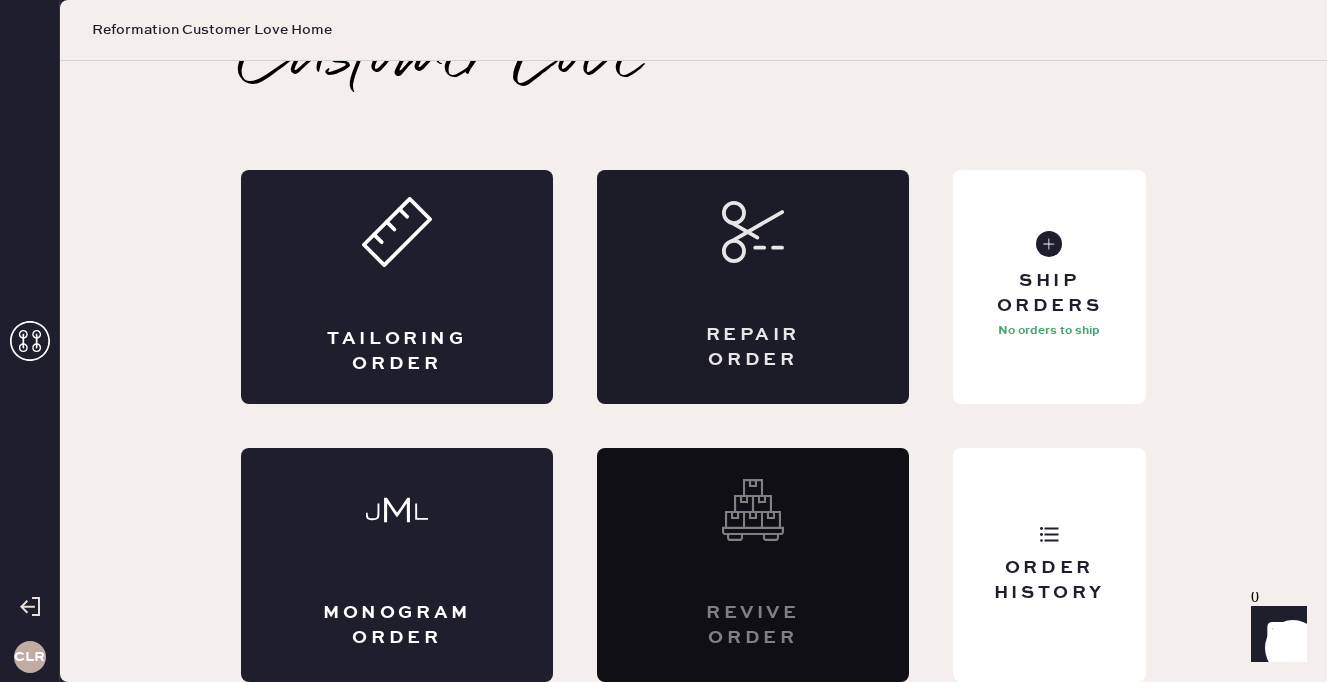 click on "Repair Order" at bounding box center [753, 287] 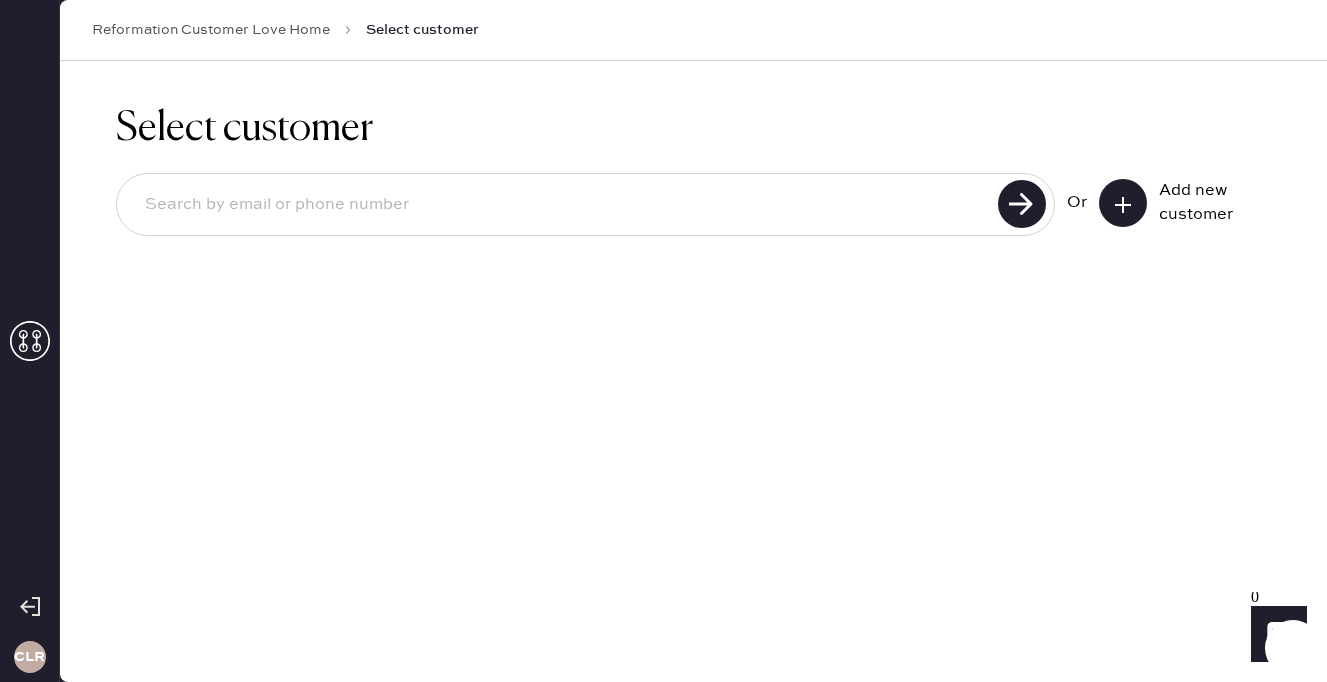 click at bounding box center [560, 205] 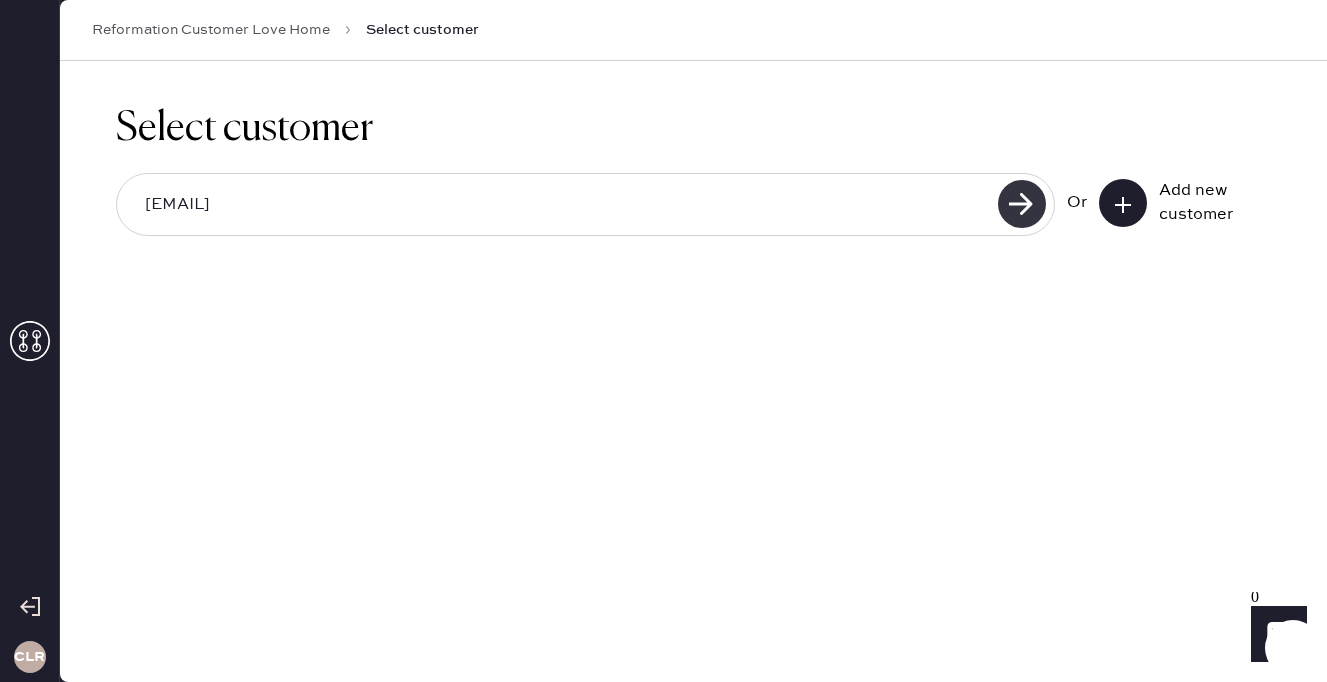 type on "[EMAIL]" 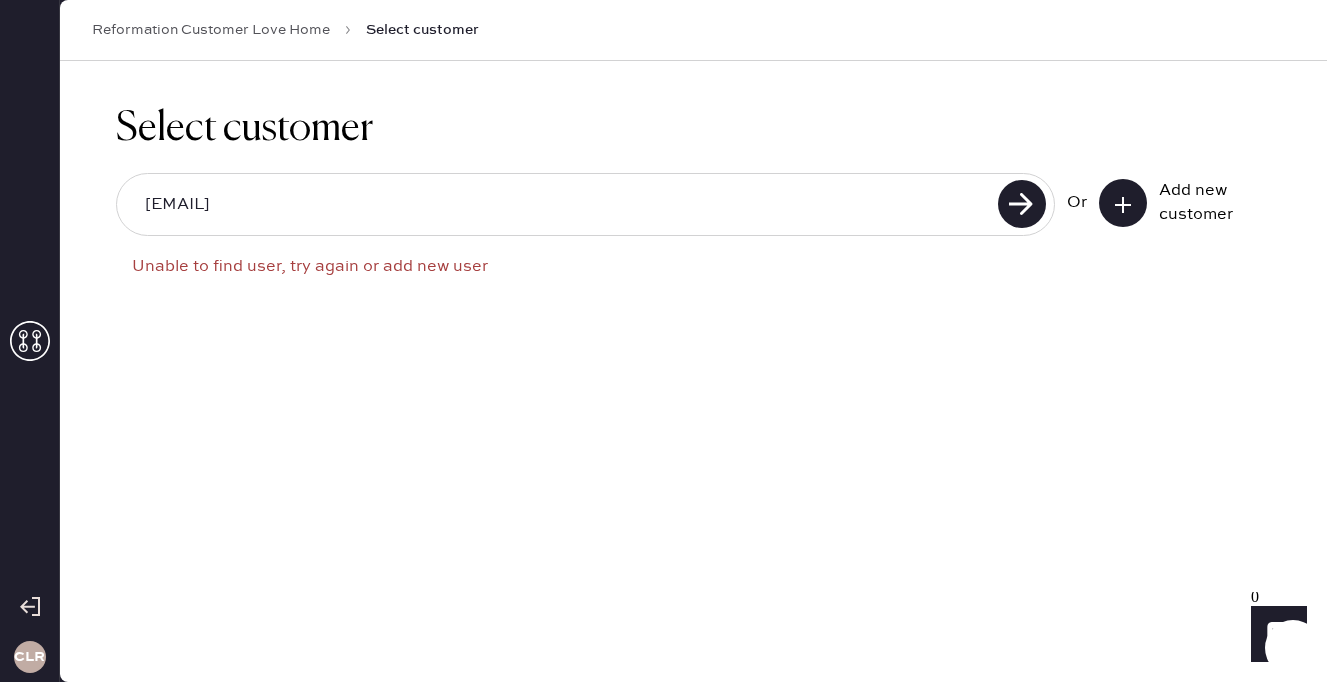 click 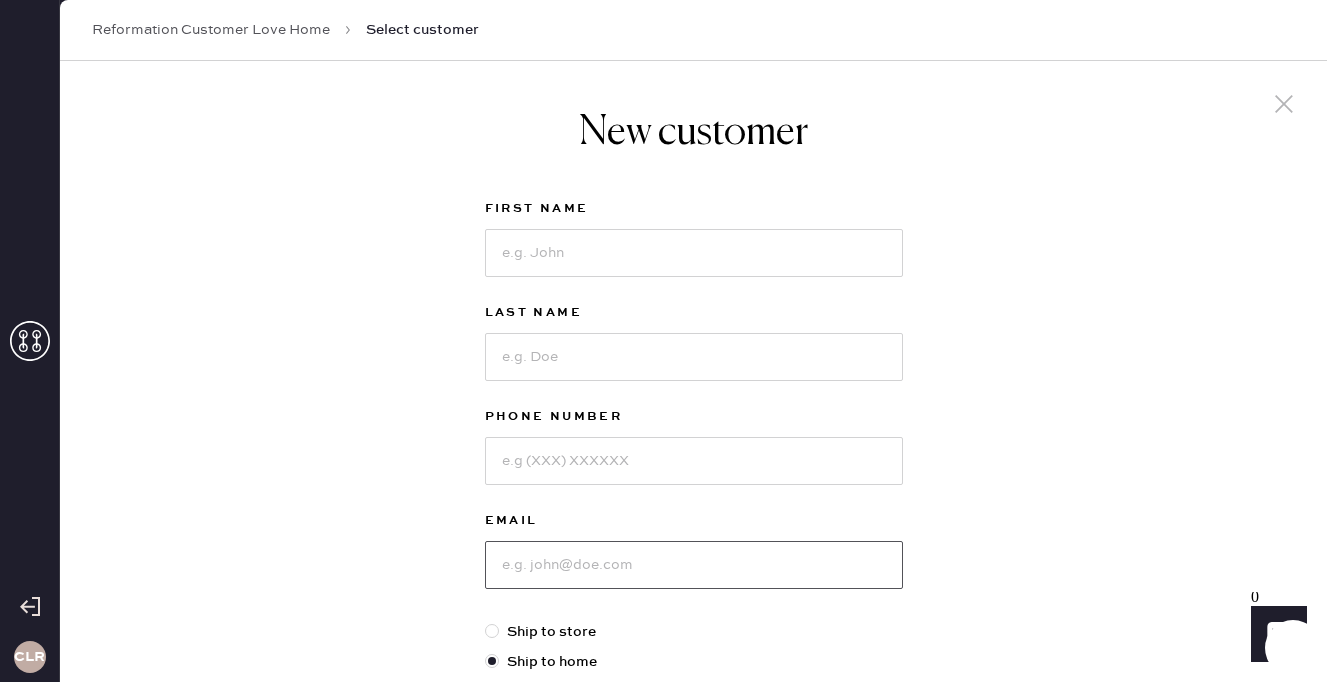 click at bounding box center [694, 565] 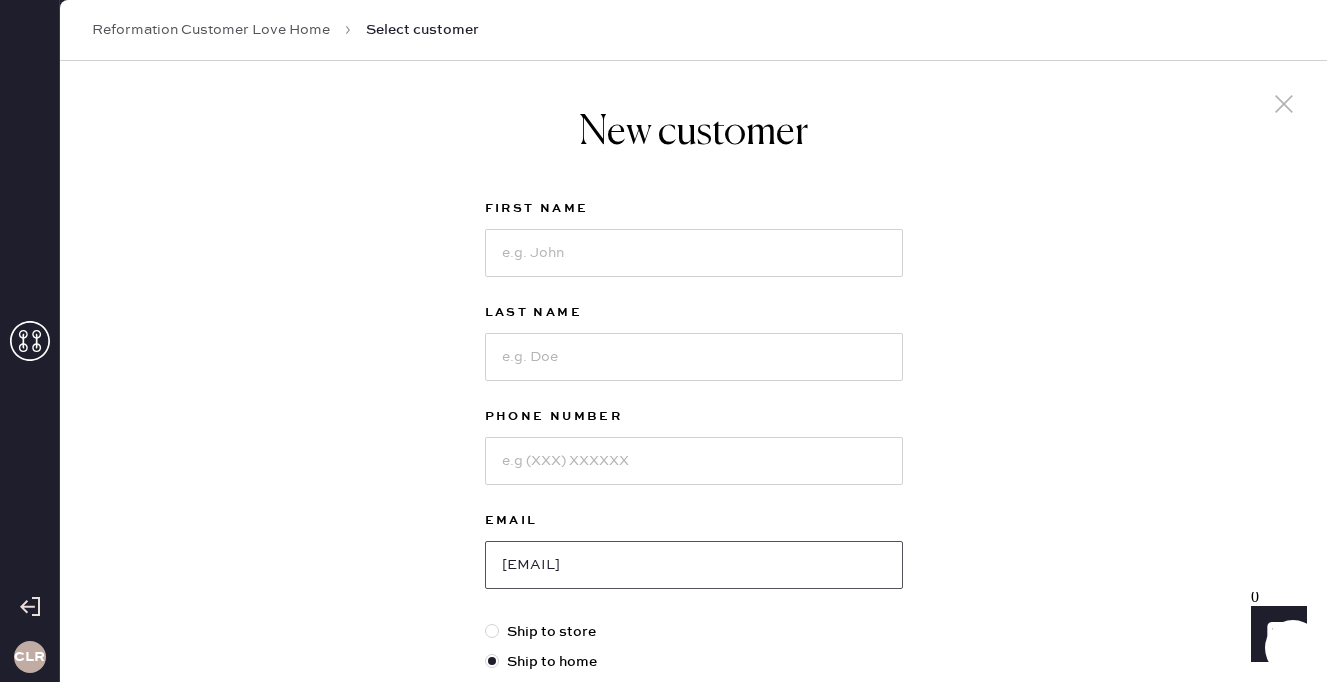 type on "[EMAIL]" 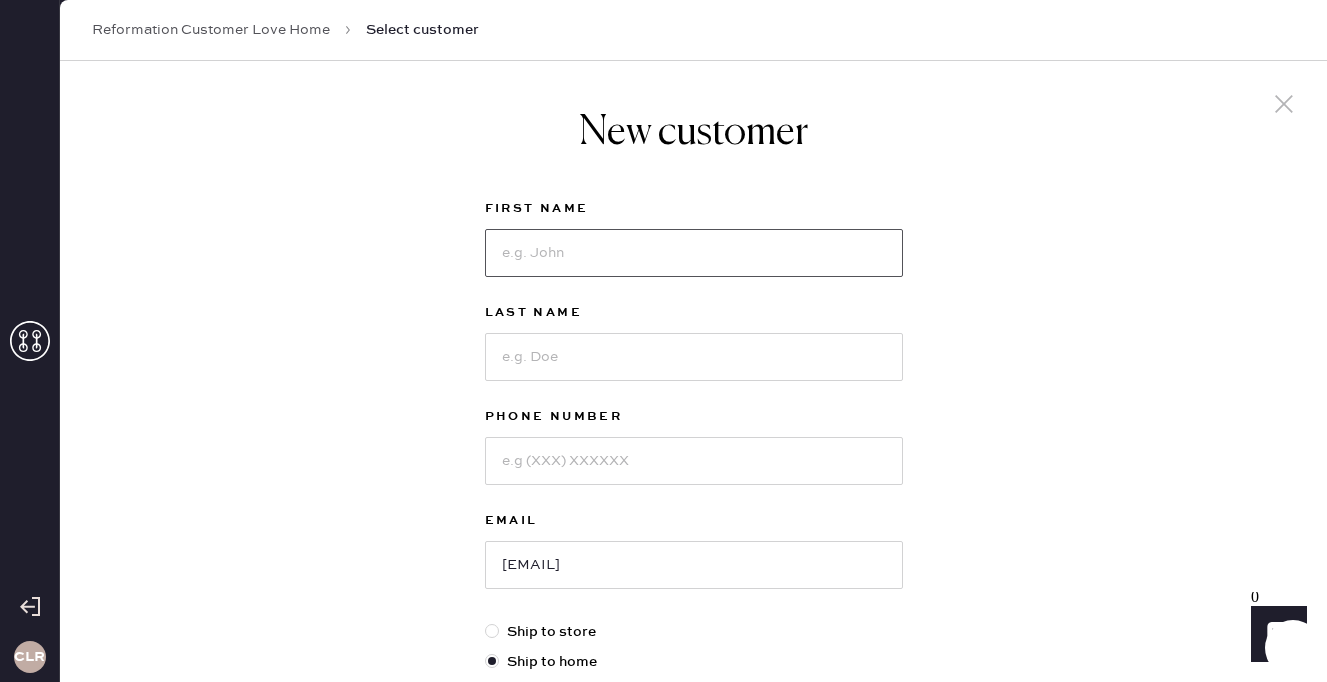 click at bounding box center [694, 253] 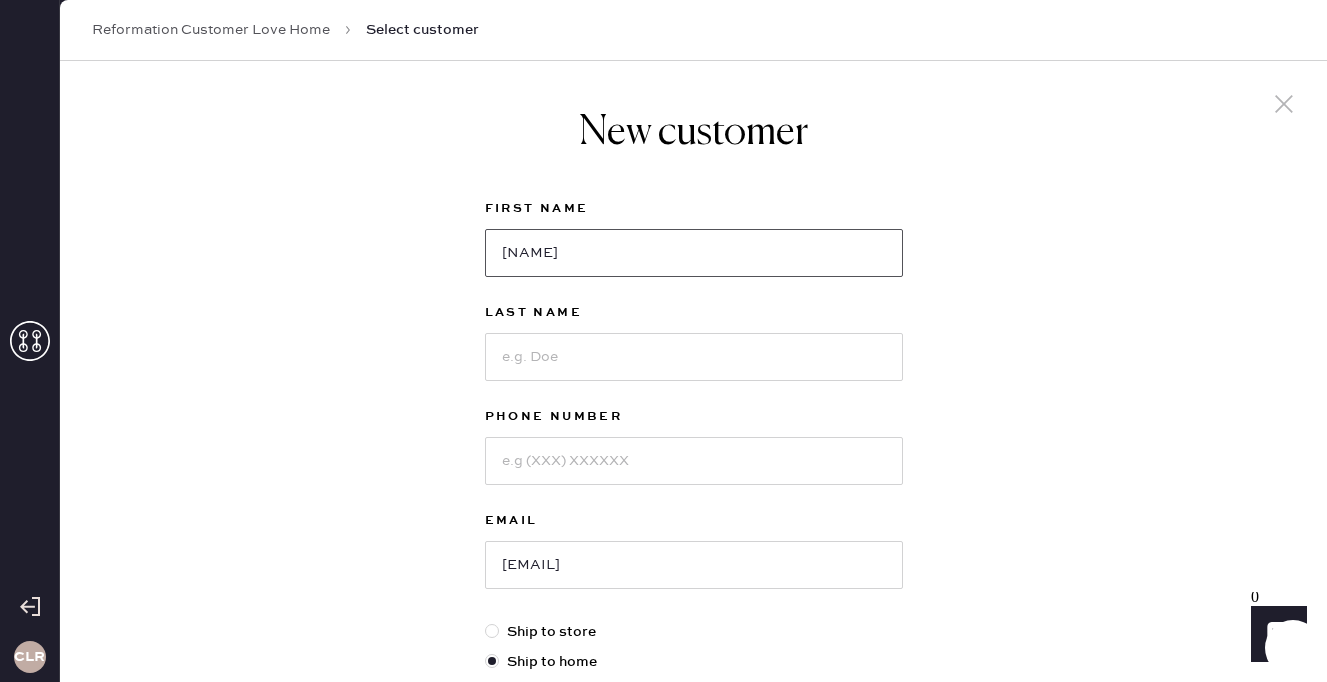 type on "[NAME]" 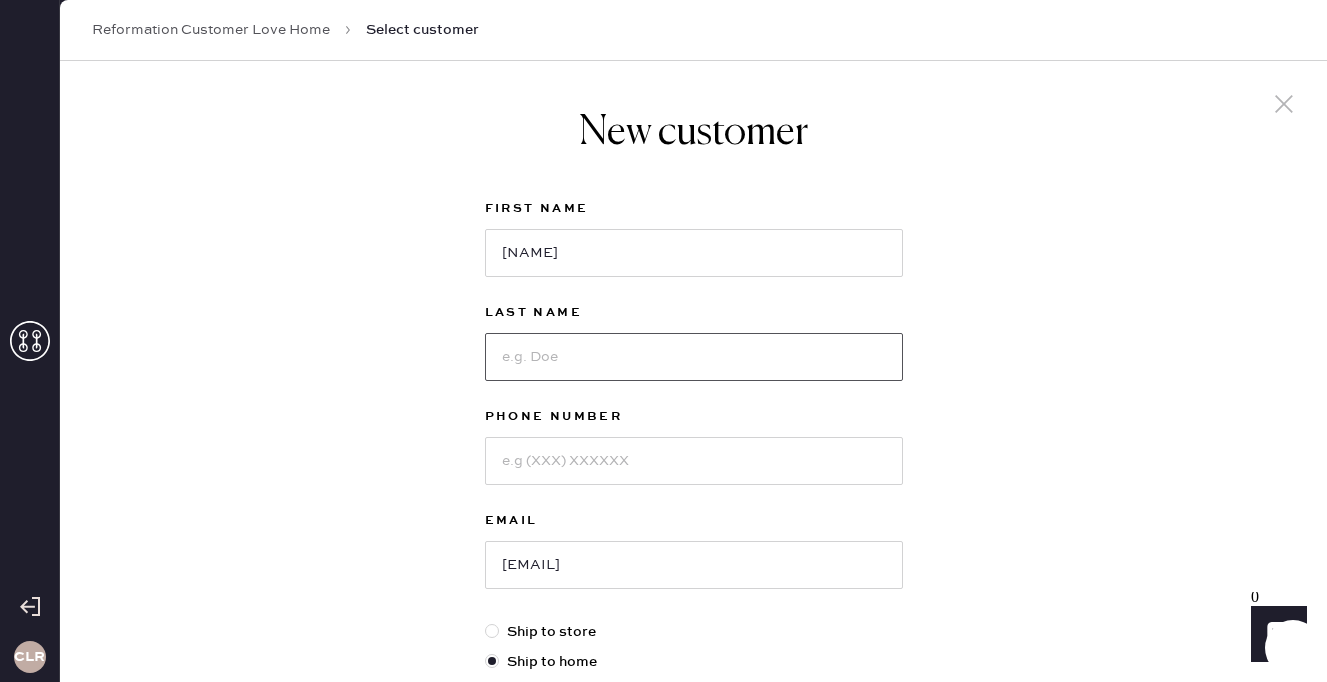 click at bounding box center [694, 357] 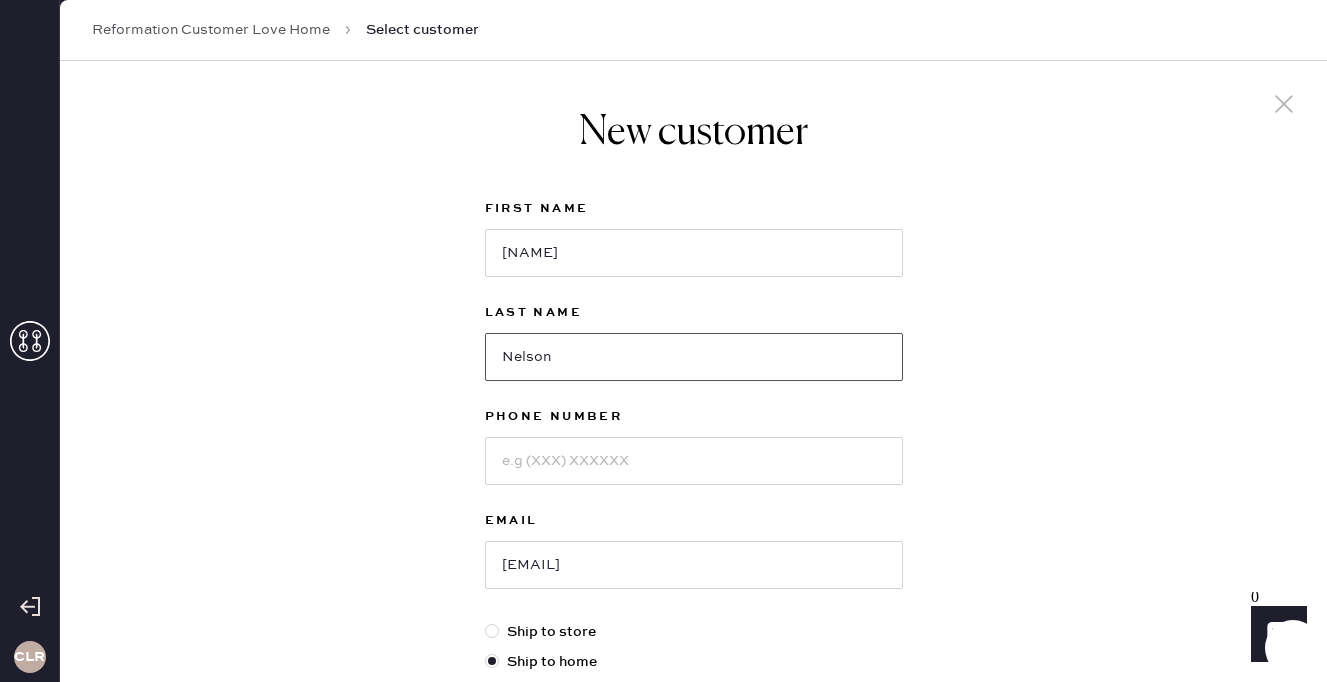 type on "Nelson" 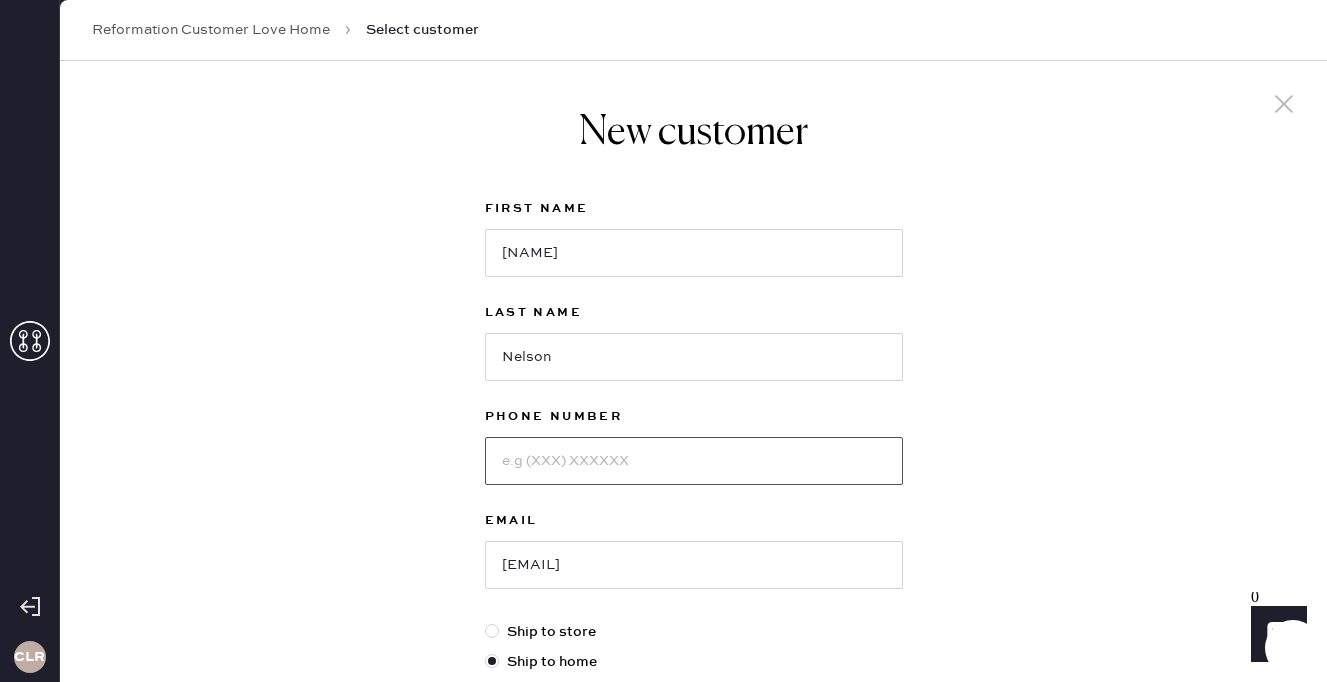 click at bounding box center (694, 461) 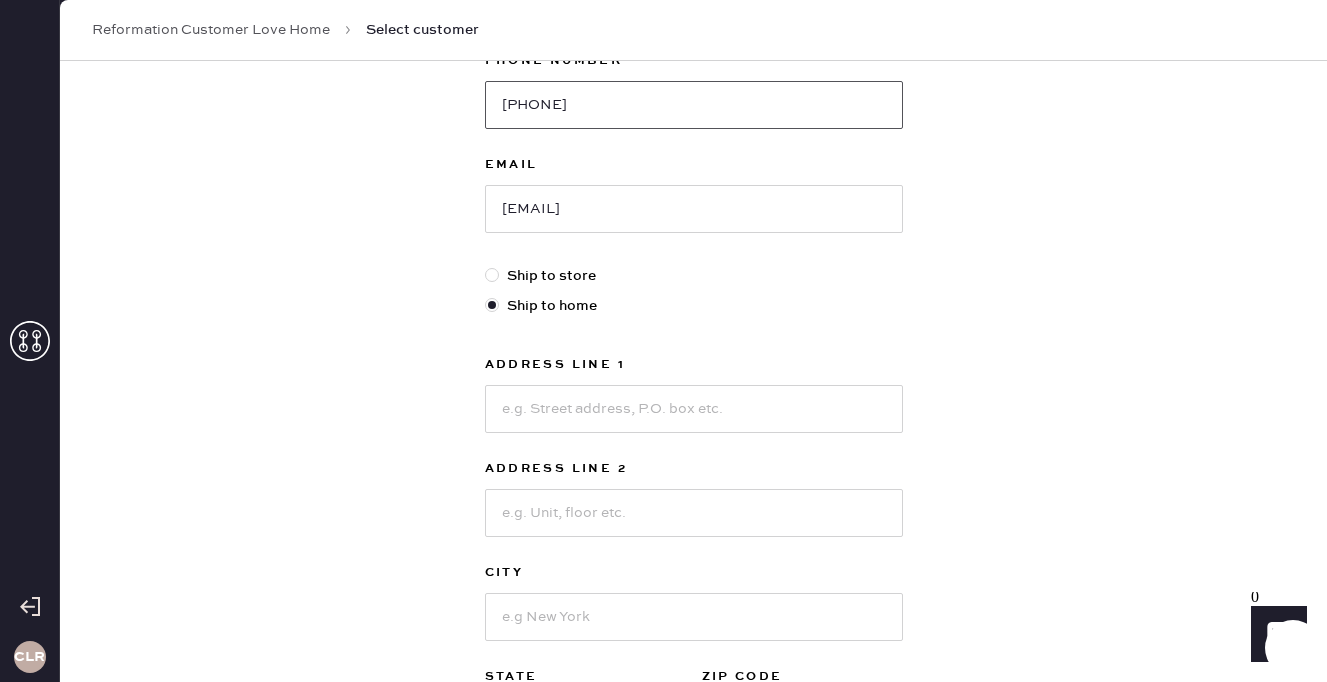 scroll, scrollTop: 359, scrollLeft: 0, axis: vertical 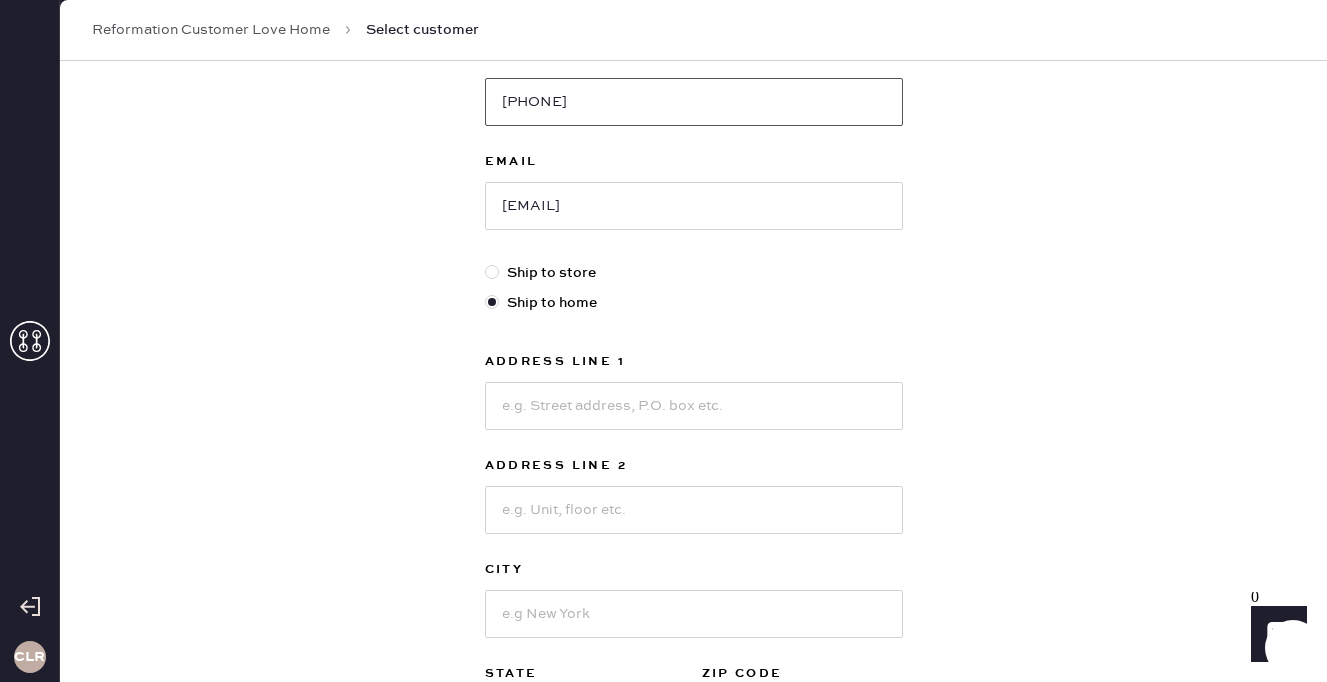 type on "[PHONE]" 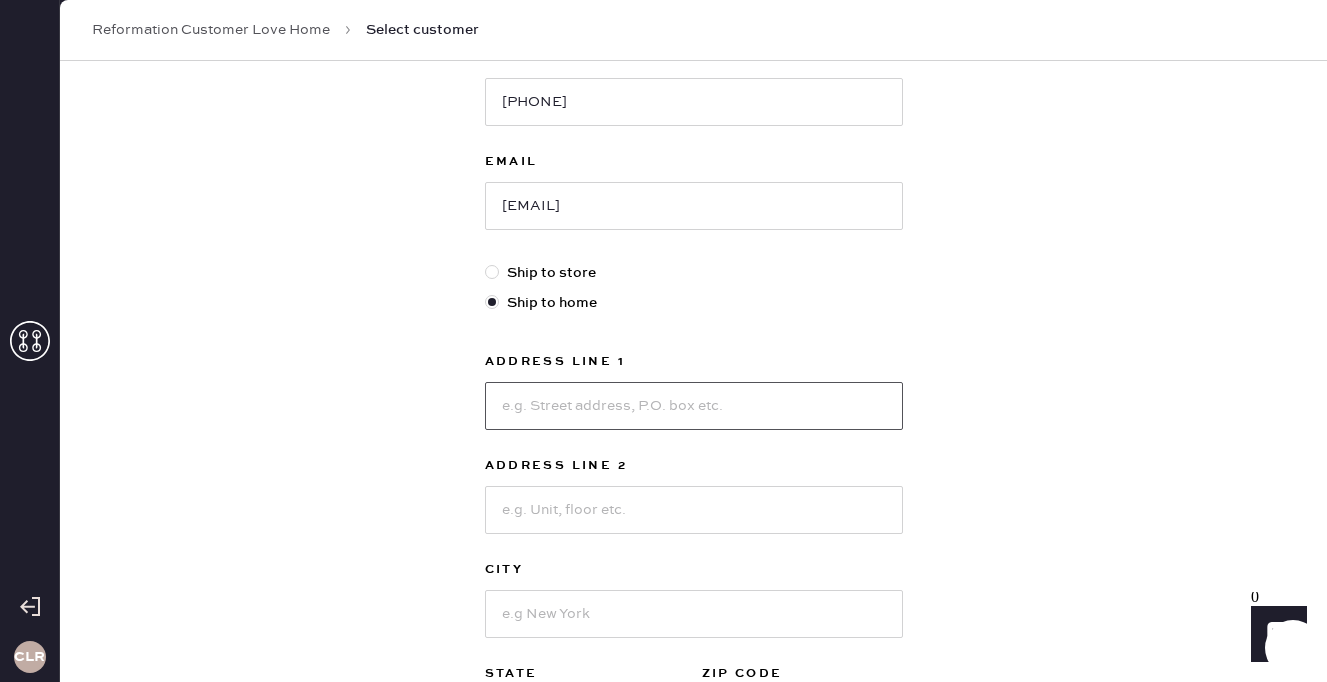 click at bounding box center [694, 406] 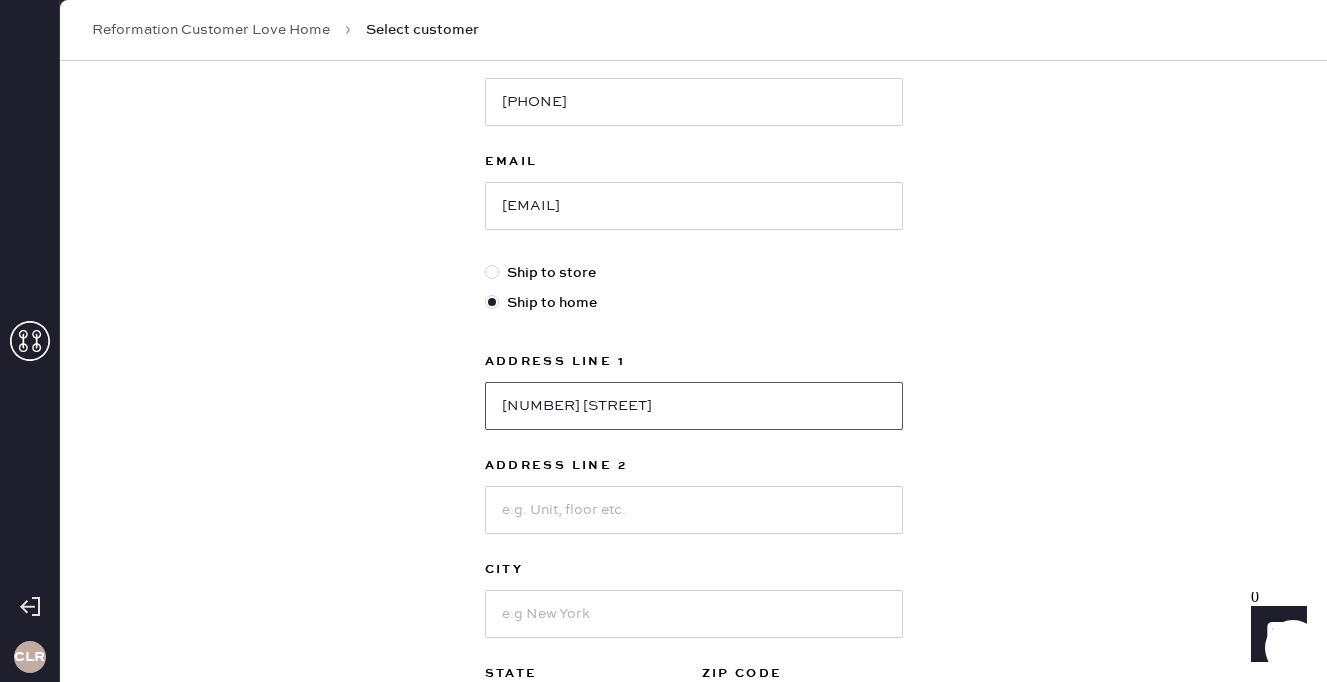 type on "[NUMBER] [STREET]" 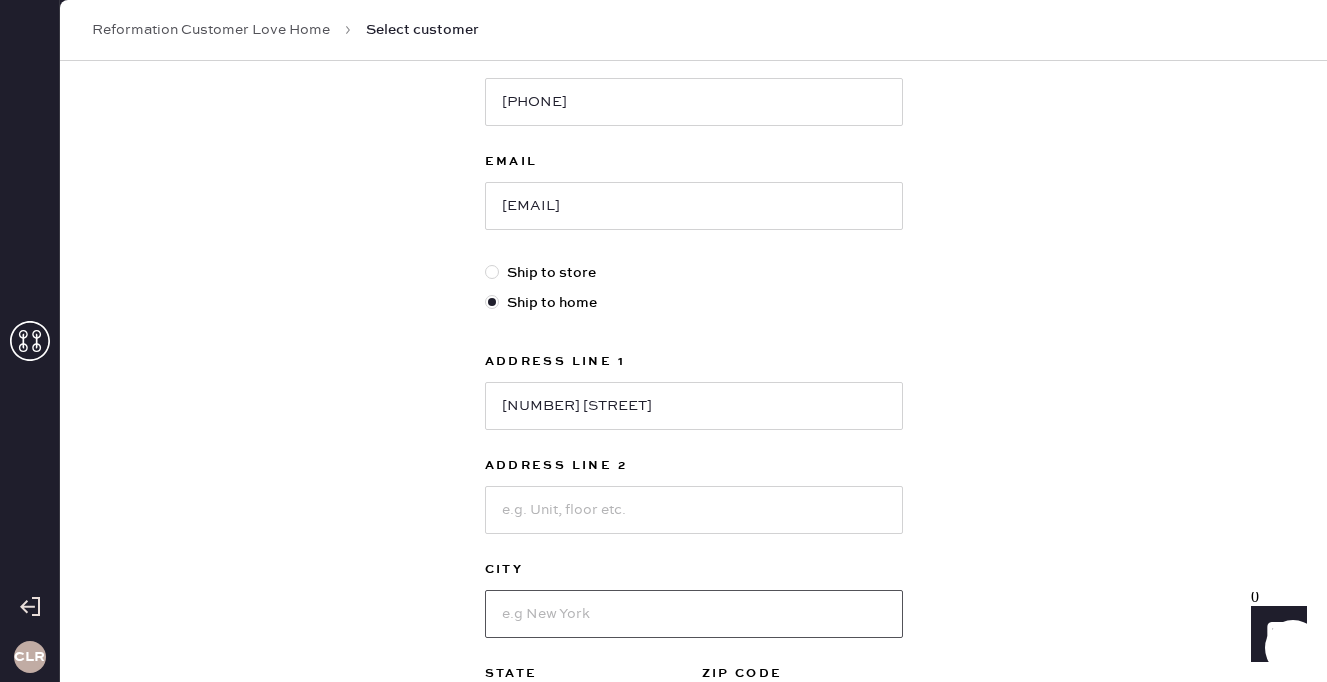 click at bounding box center [694, 614] 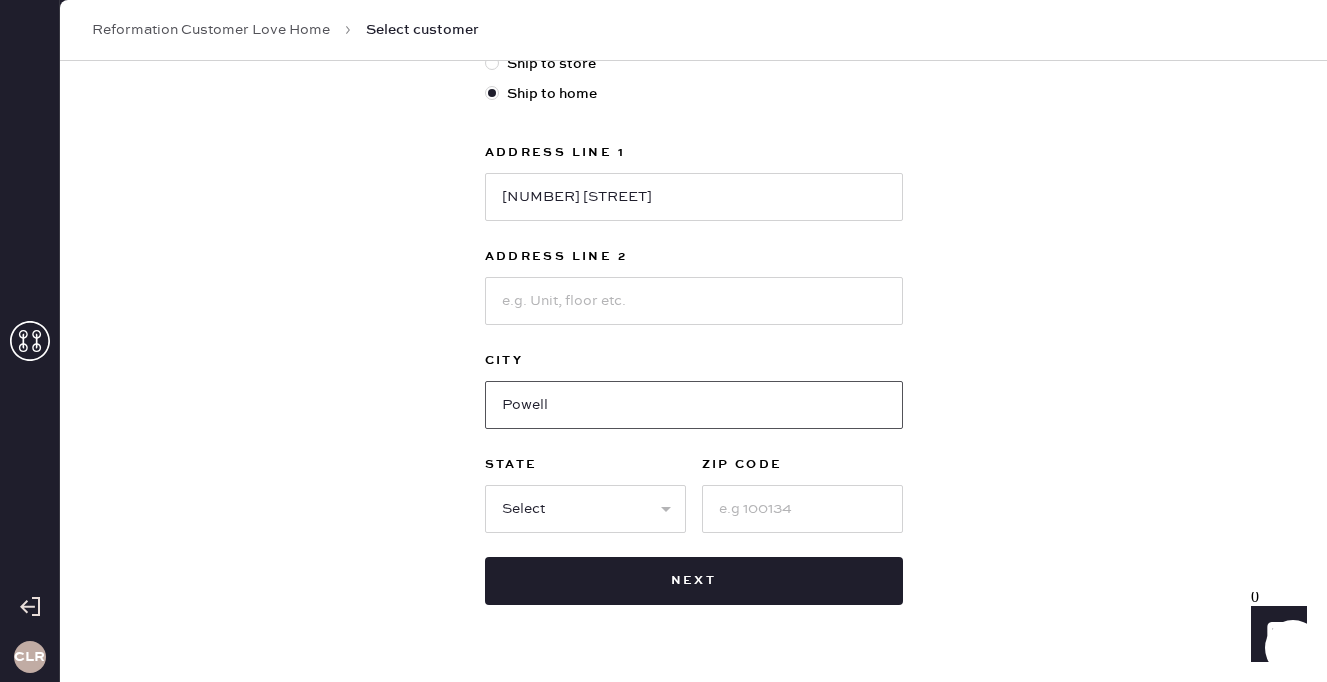 scroll, scrollTop: 565, scrollLeft: 0, axis: vertical 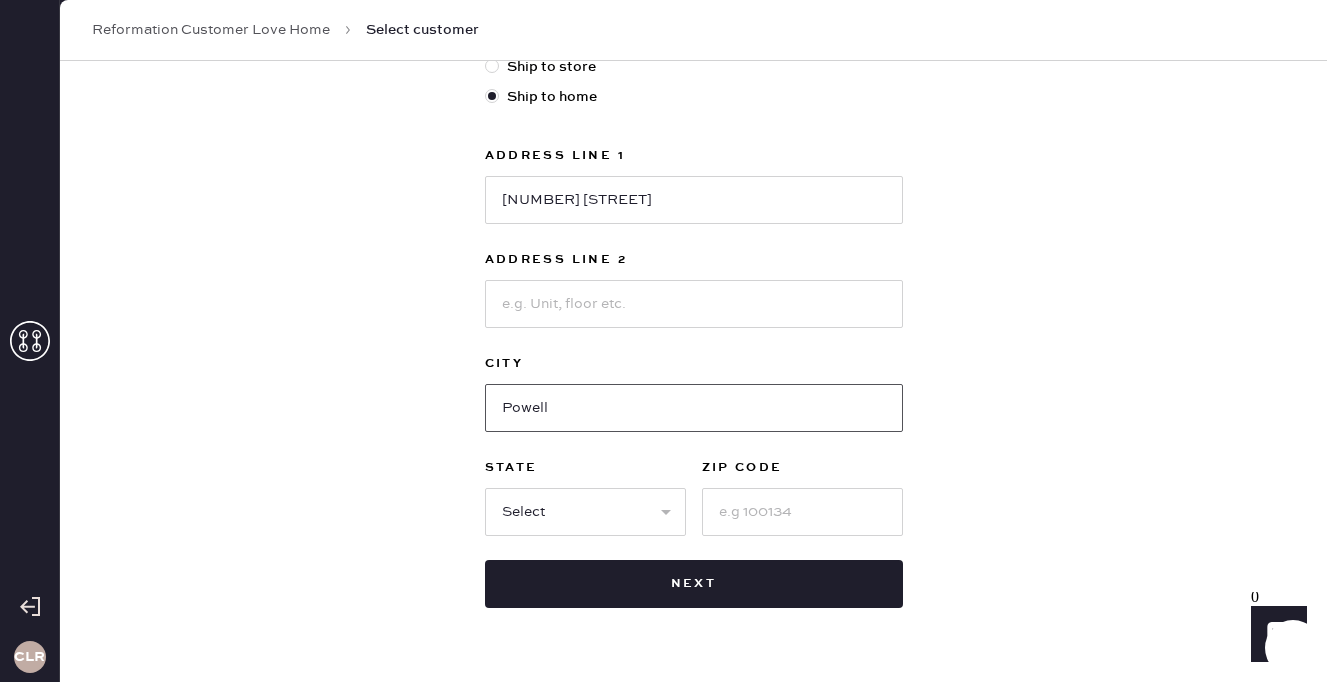type on "Powell" 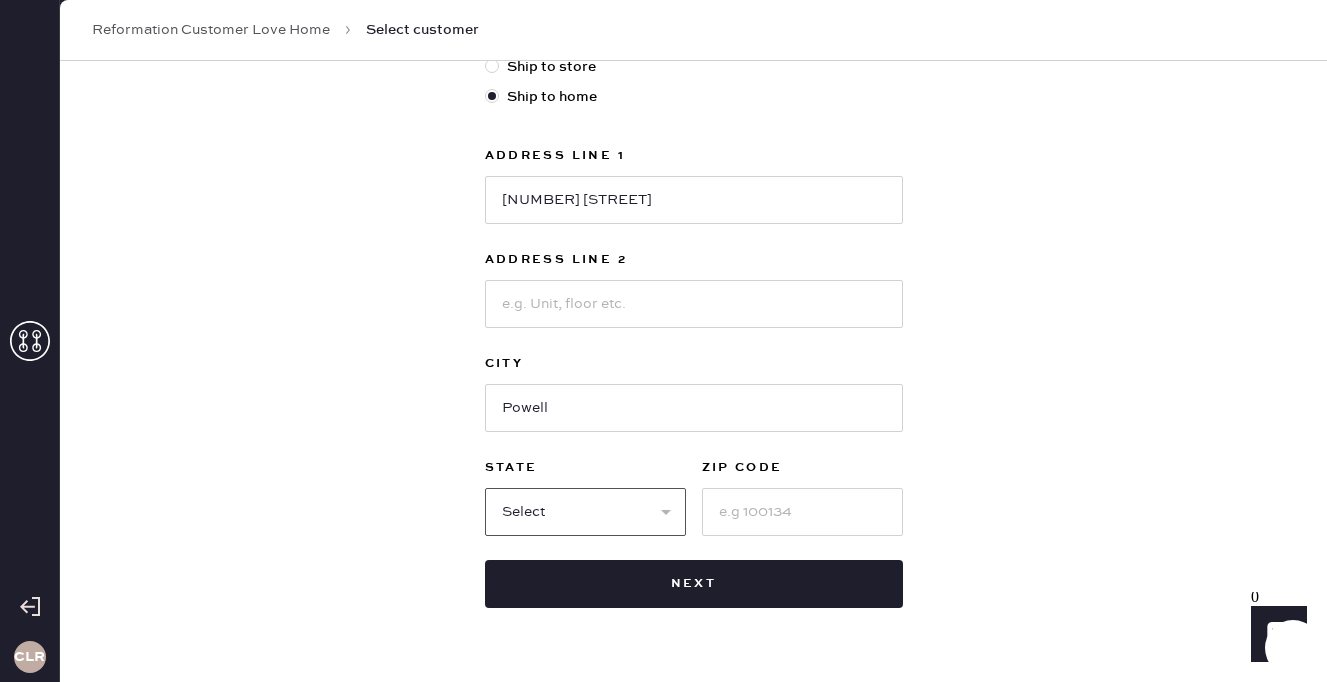 click on "Select AK AL AR AZ CA CO CT DC DE FL GA HI IA ID IL IN KS KY LA MA MD ME MI MN MO MS MT NC ND NE NH NJ NM NV NY OH OK OR PA RI SC SD TN TX UT VA VT WA WI WV WY" at bounding box center [585, 512] 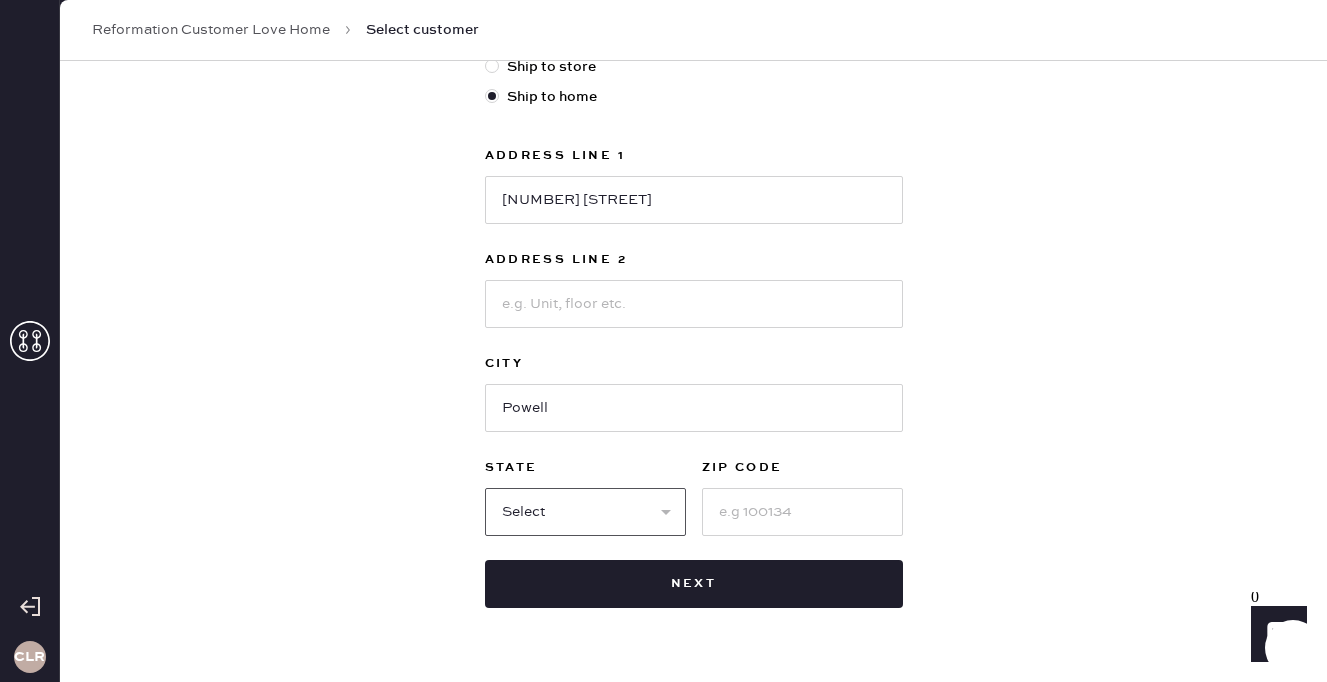 select on "[STATE]" 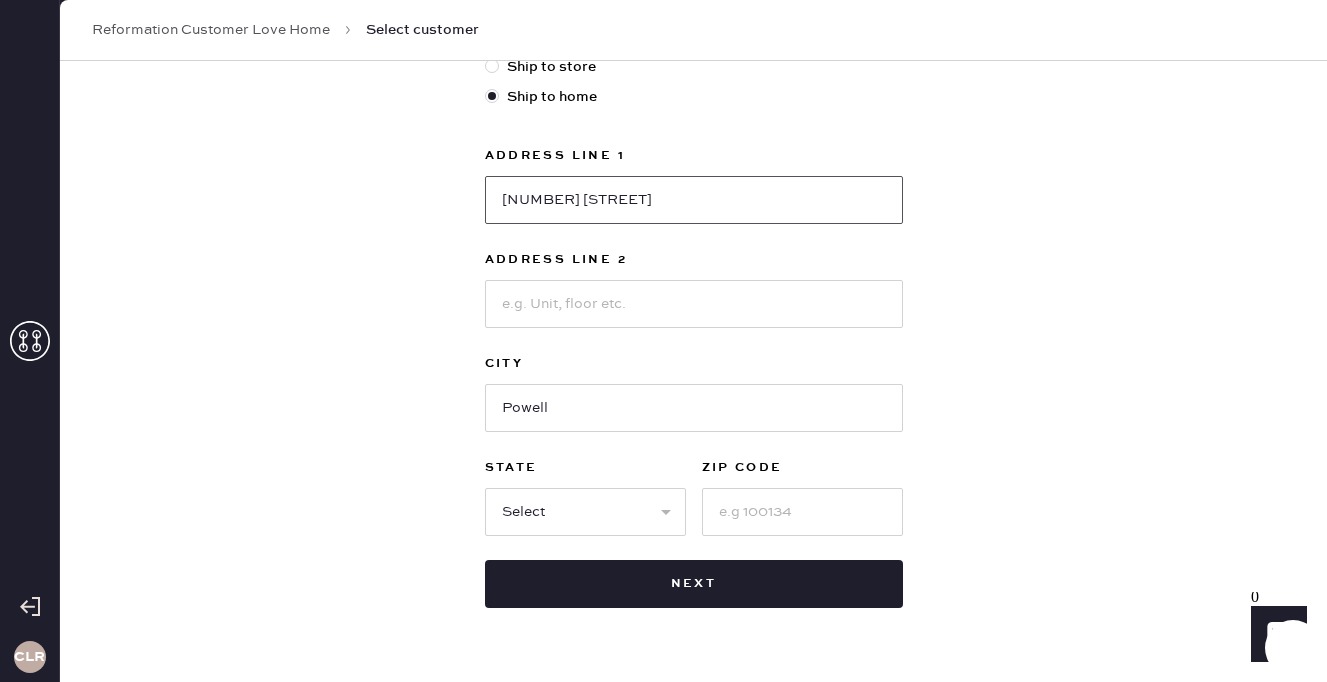 click on "[NUMBER] [STREET]" at bounding box center (694, 200) 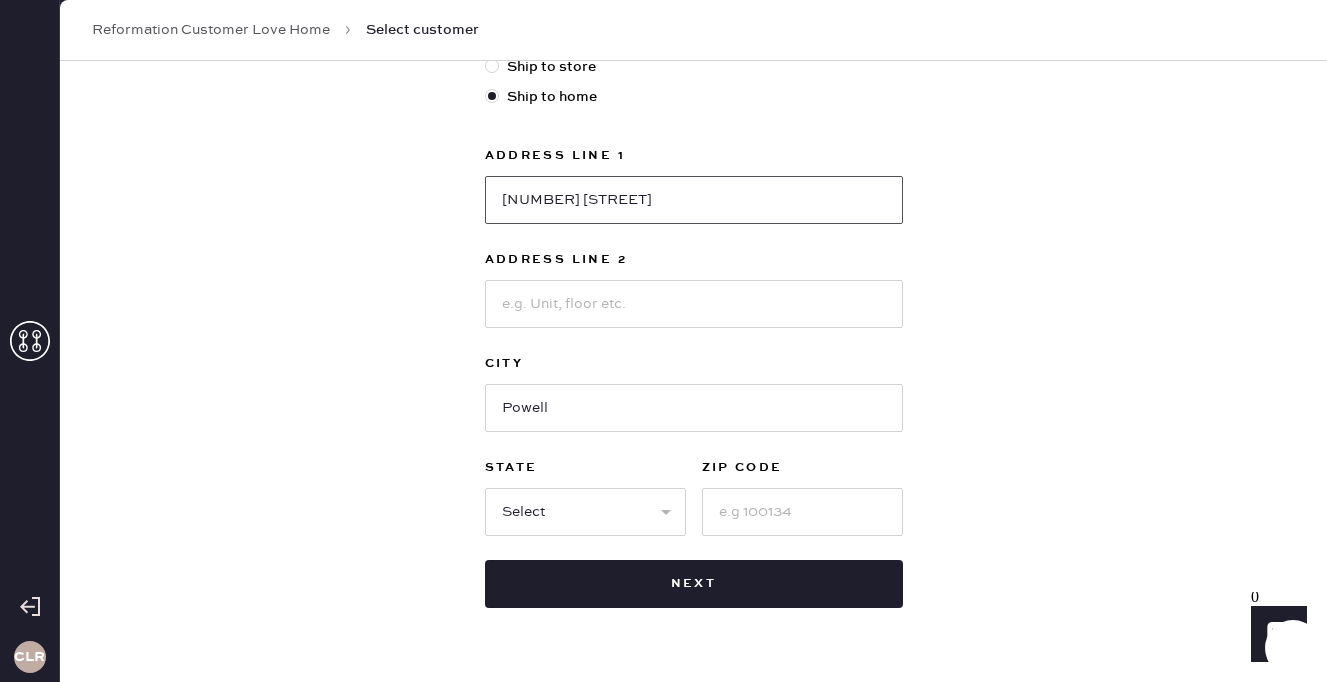 click on "[NUMBER] [STREET]" at bounding box center [694, 200] 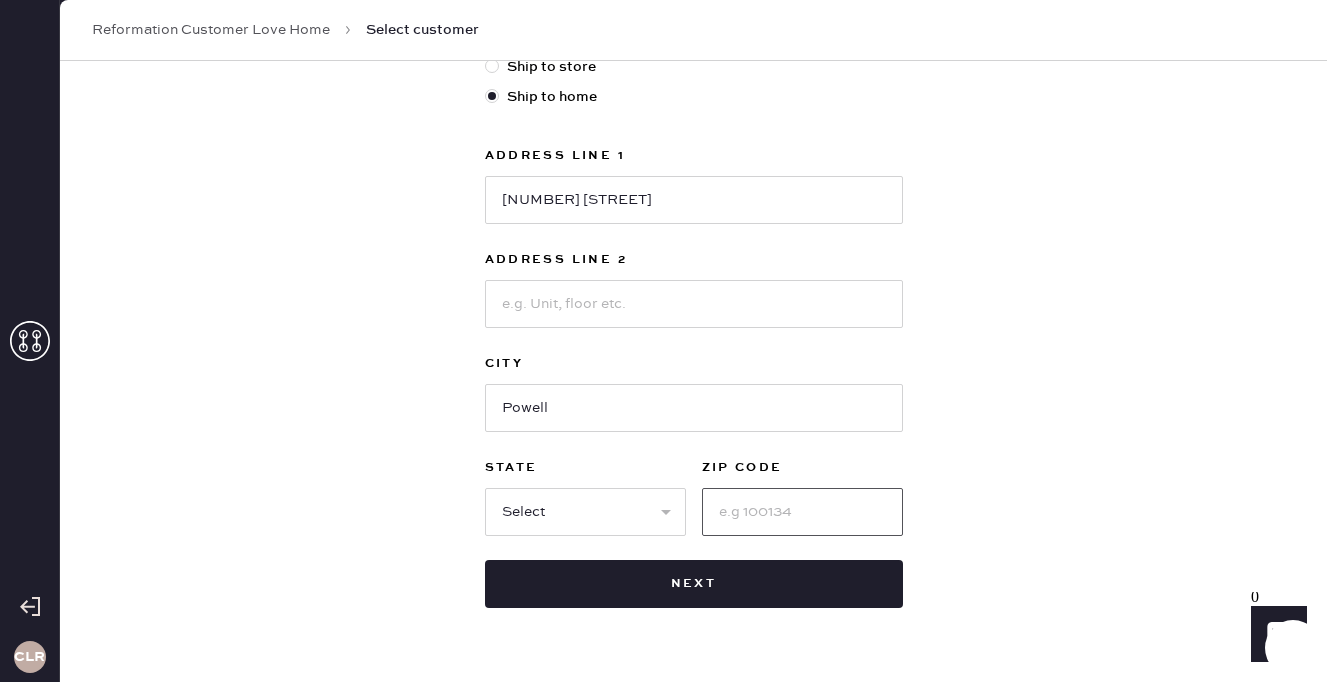 click at bounding box center (802, 512) 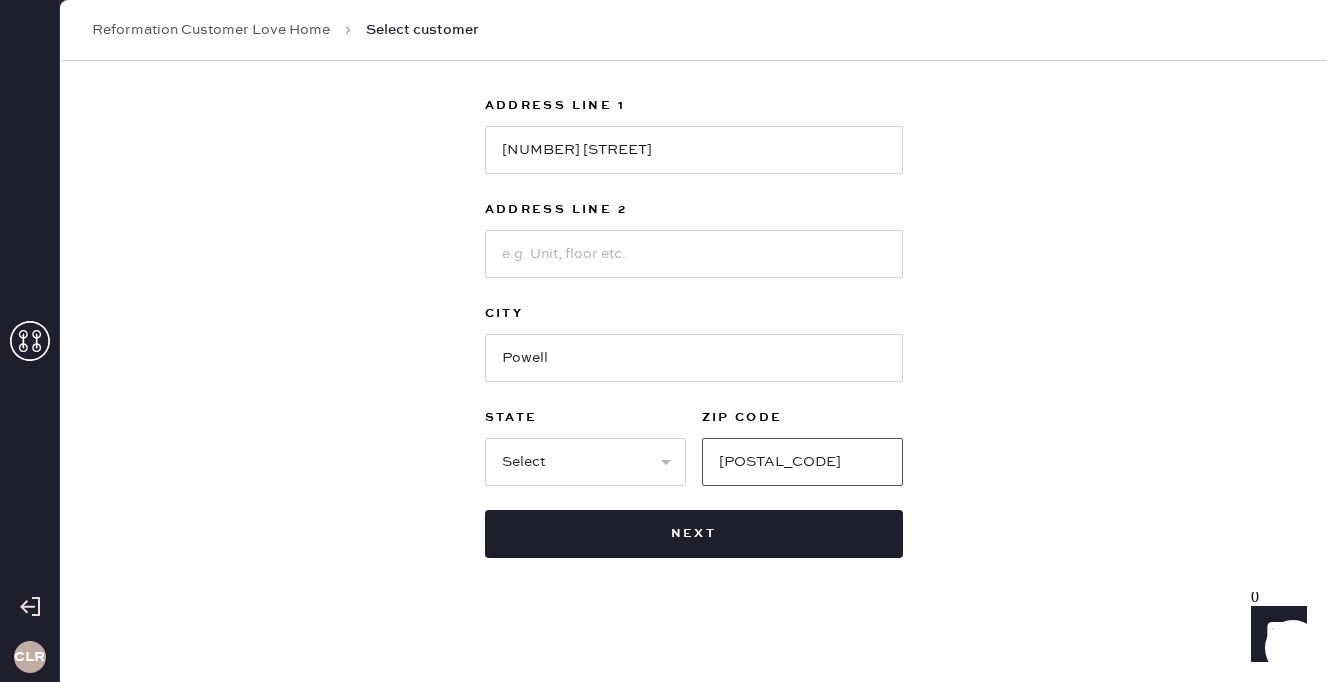 scroll, scrollTop: 619, scrollLeft: 0, axis: vertical 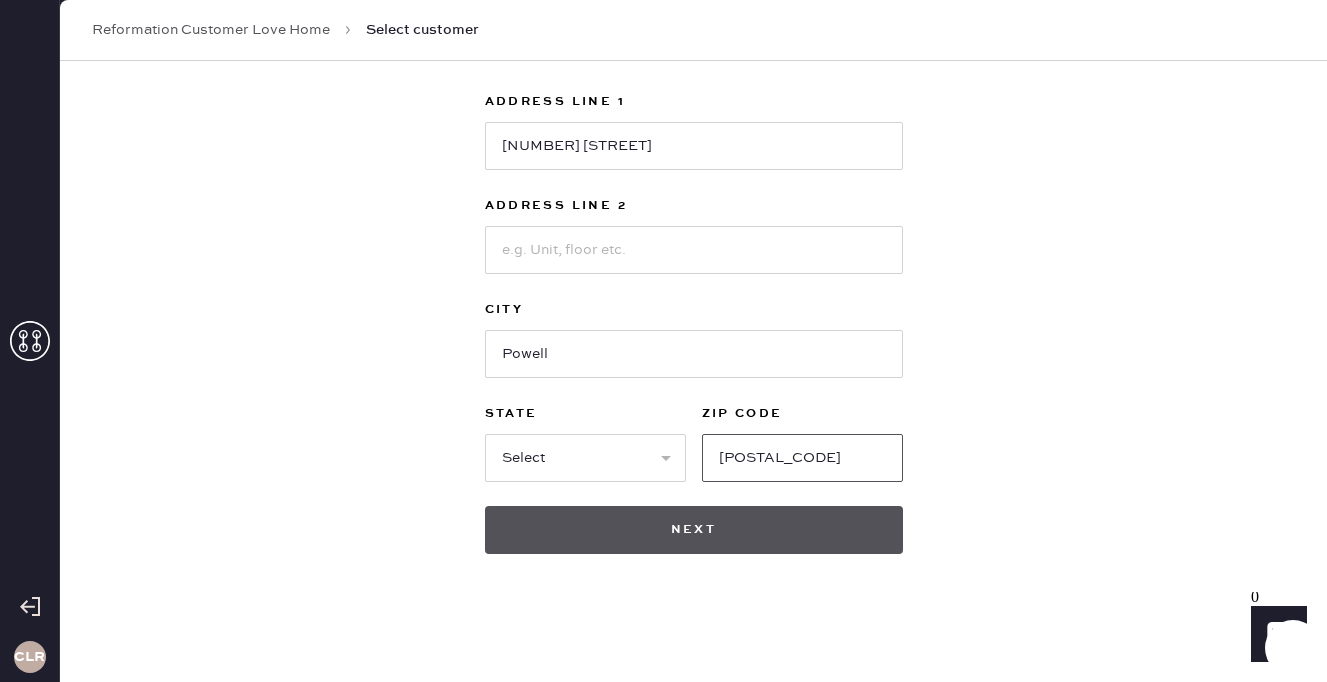 type on "[POSTAL_CODE]" 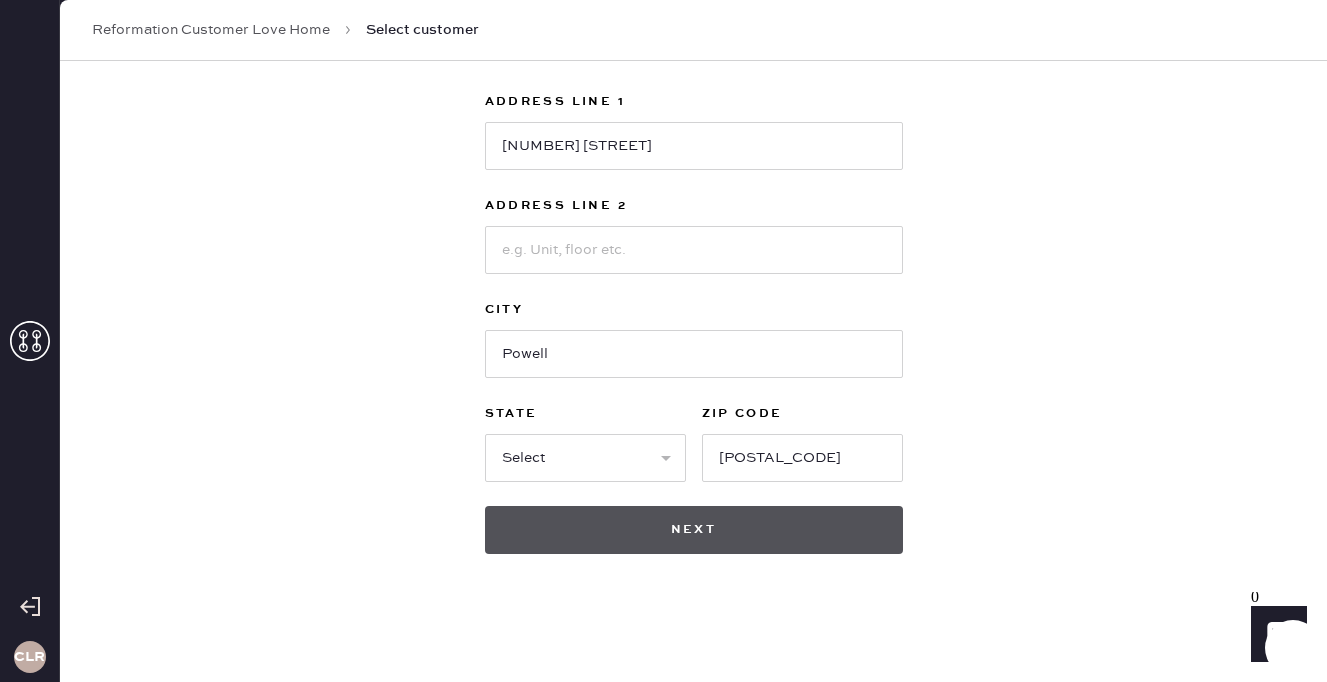 click on "Next" at bounding box center [694, 530] 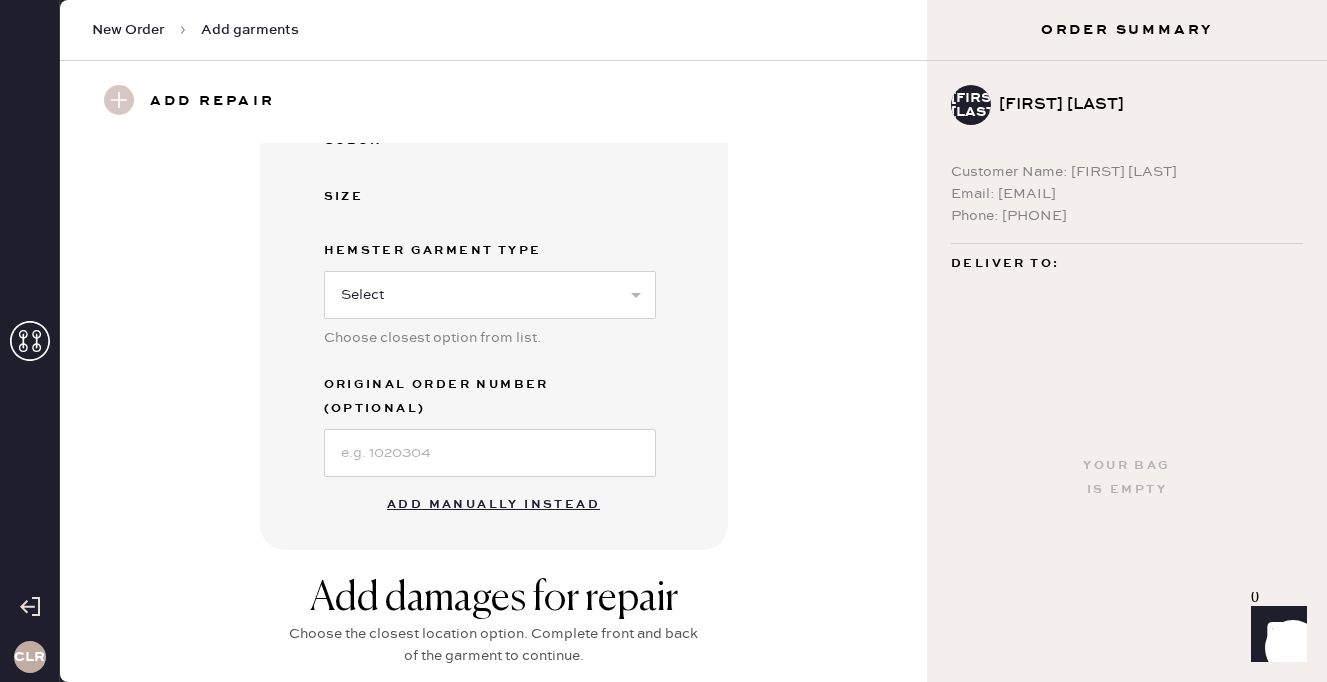 scroll, scrollTop: 407, scrollLeft: 0, axis: vertical 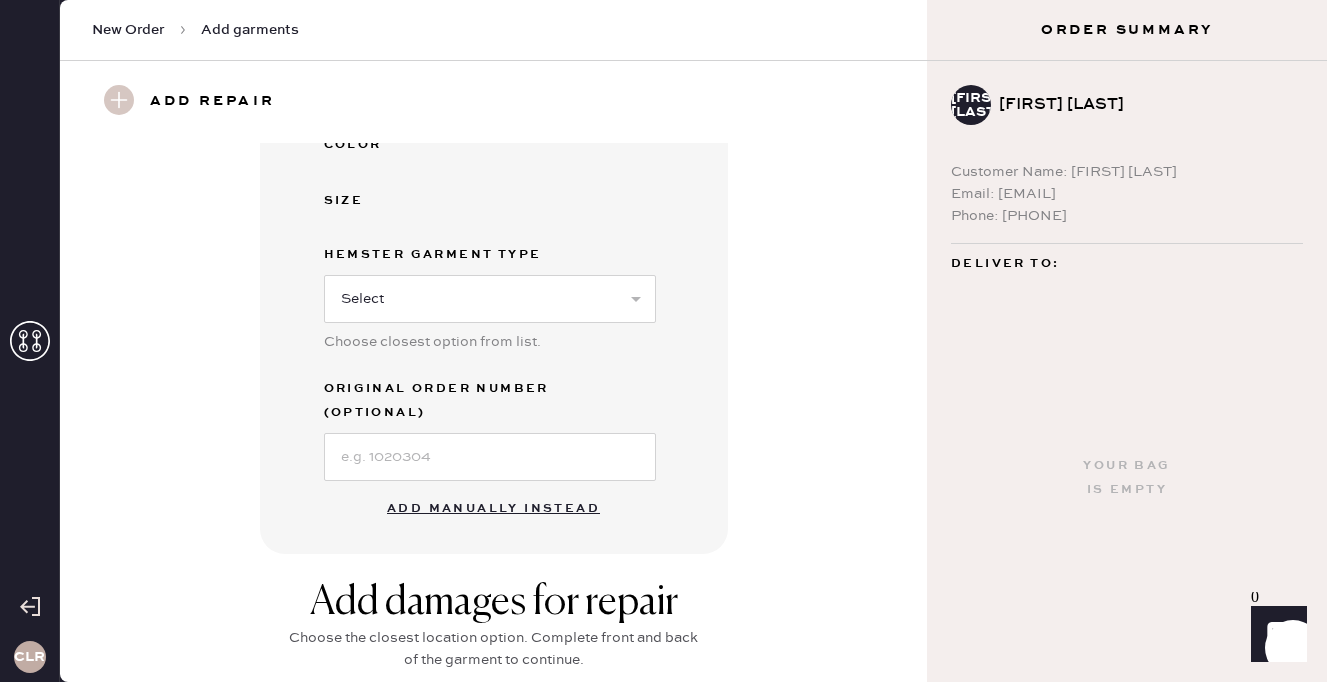 click on "Add manually instead" at bounding box center (493, 509) 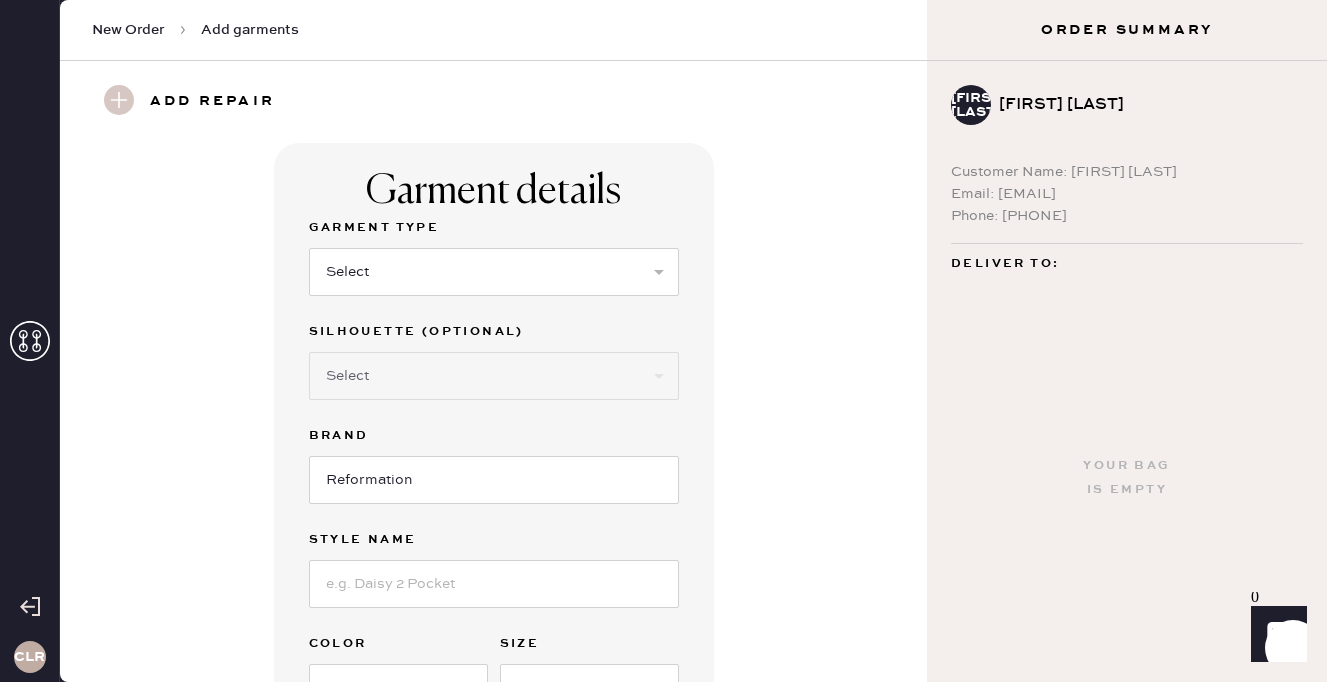 scroll, scrollTop: 2, scrollLeft: 0, axis: vertical 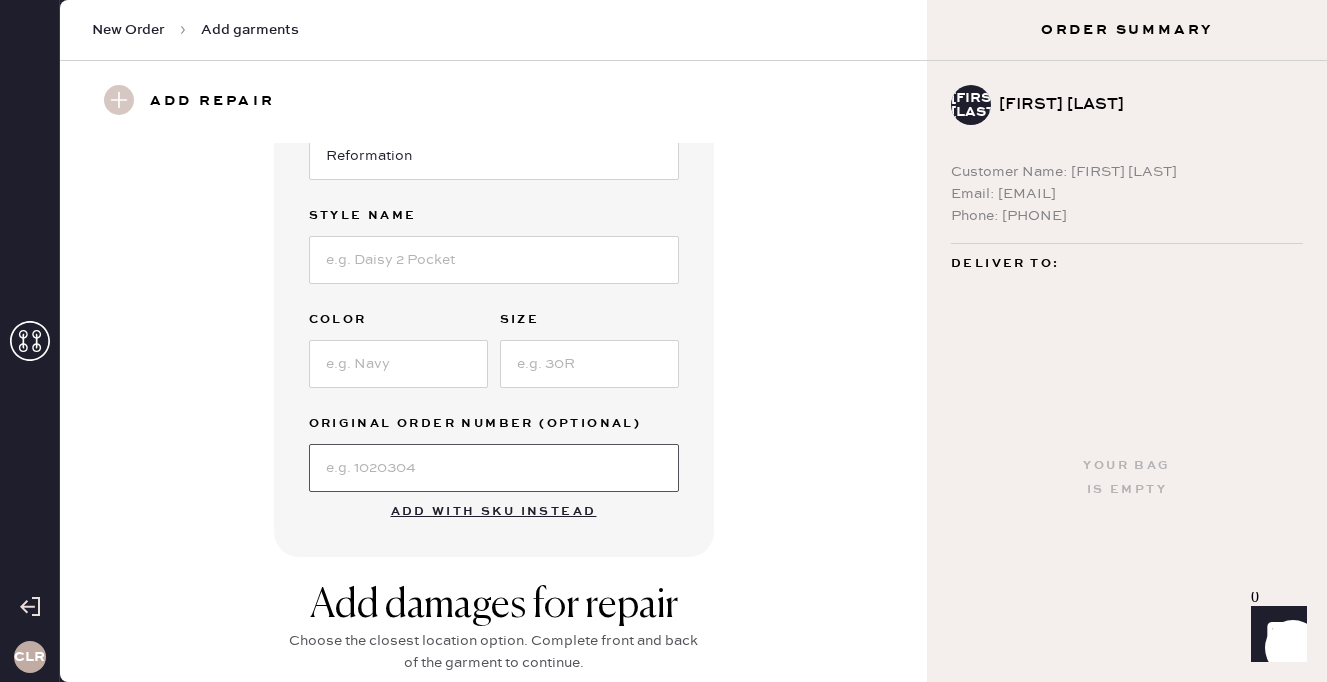 click at bounding box center (494, 468) 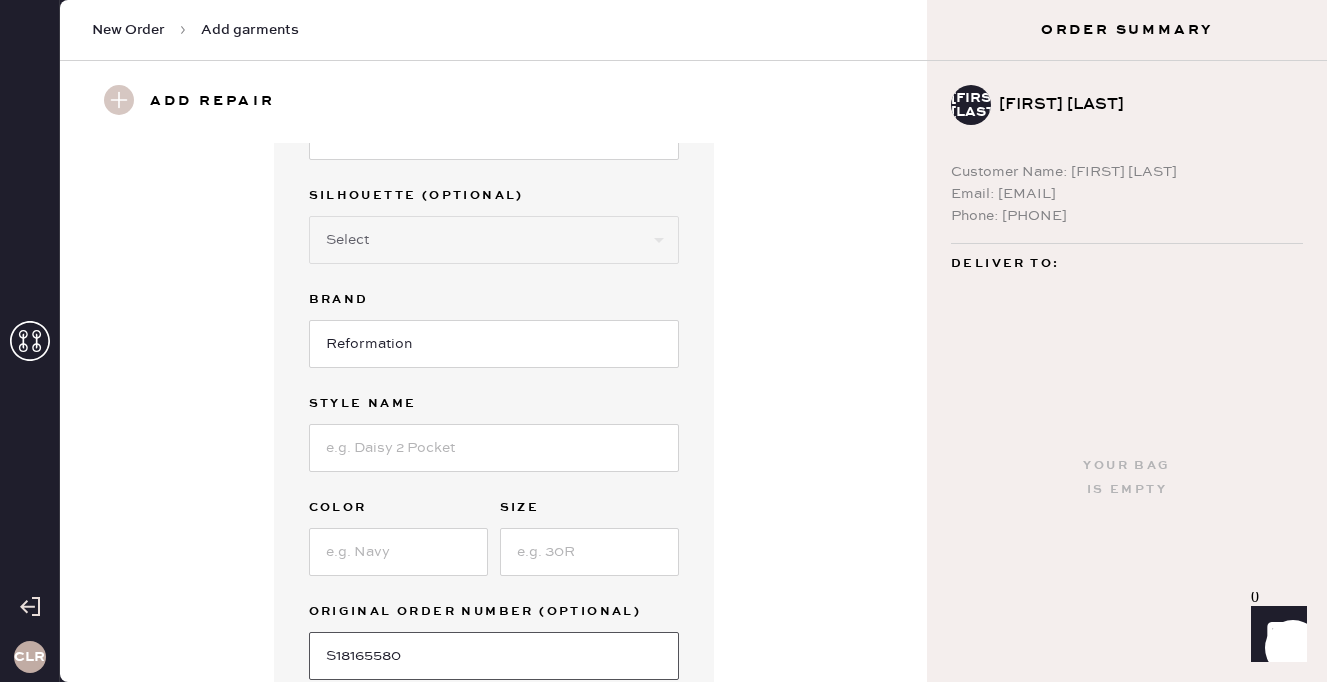 scroll, scrollTop: 15, scrollLeft: 0, axis: vertical 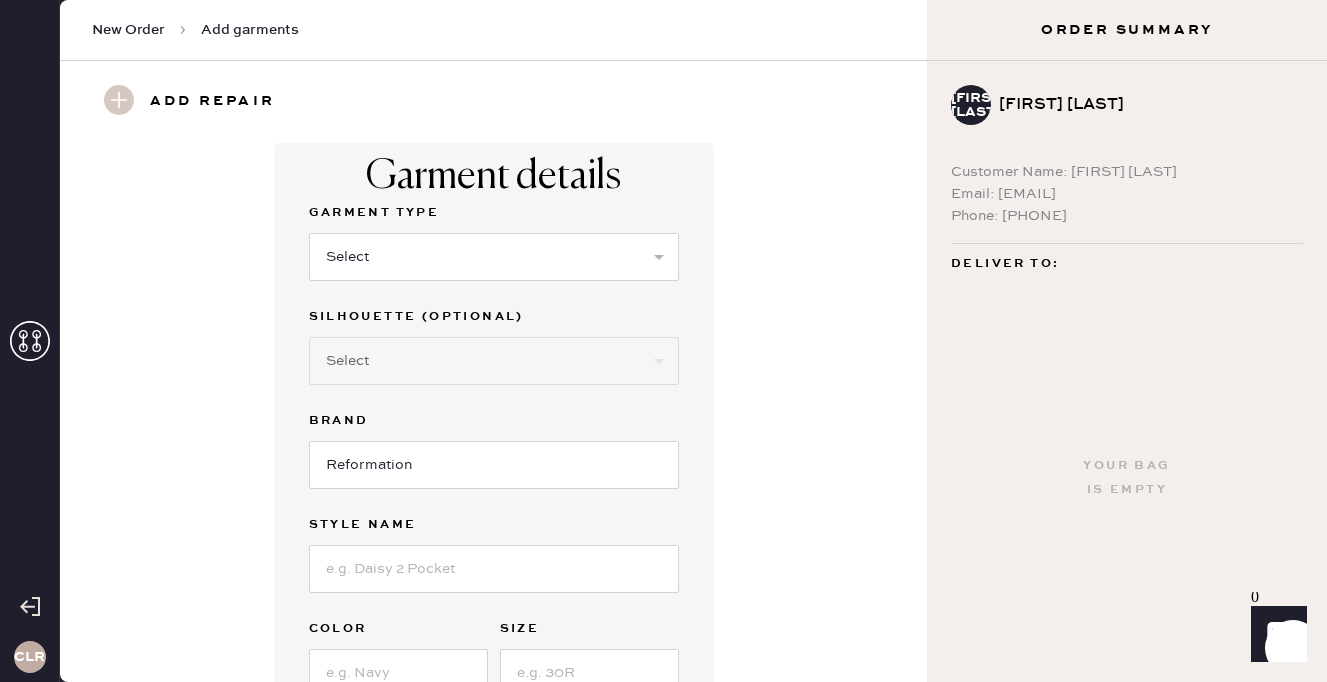 type on "S18165580" 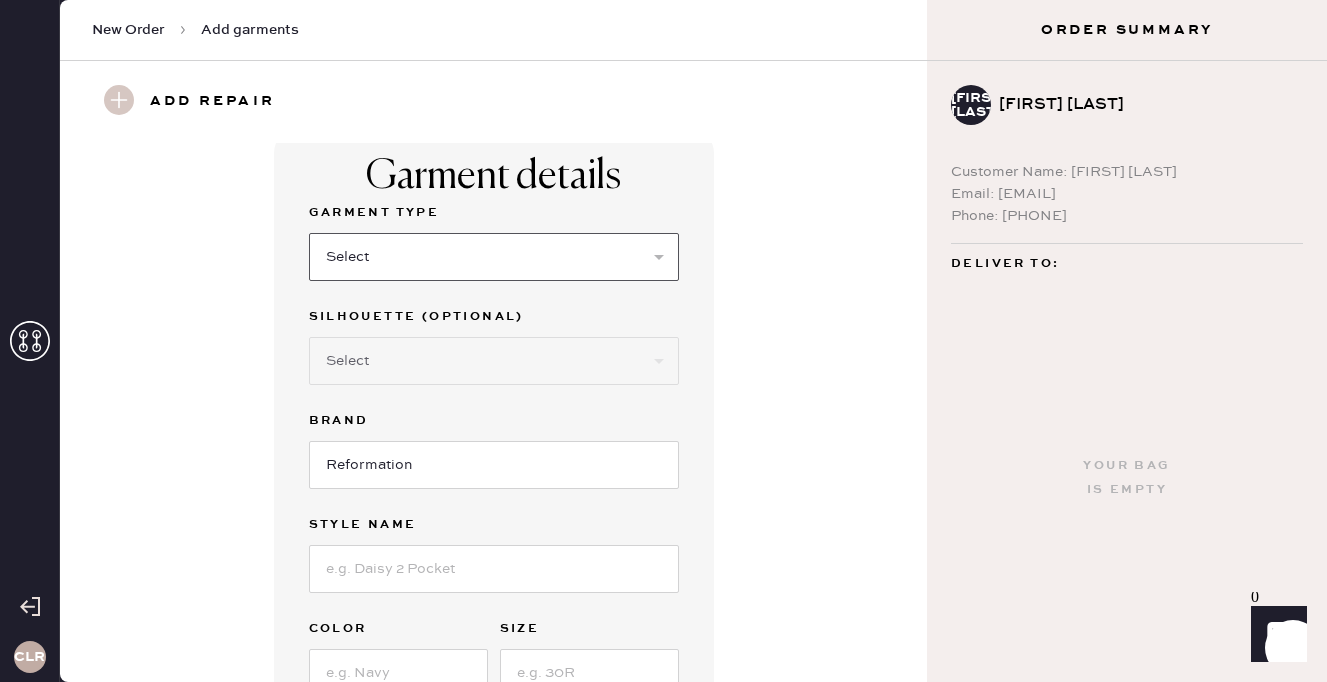 click on "Select Basic Skirt Jeans Leggings Pants Shorts Basic Sleeved Dress Basic Sleeveless Dress Basic Strap Dress Strap Jumpsuit Button Down Top Sleeved Top Sleeveless Top" at bounding box center (494, 257) 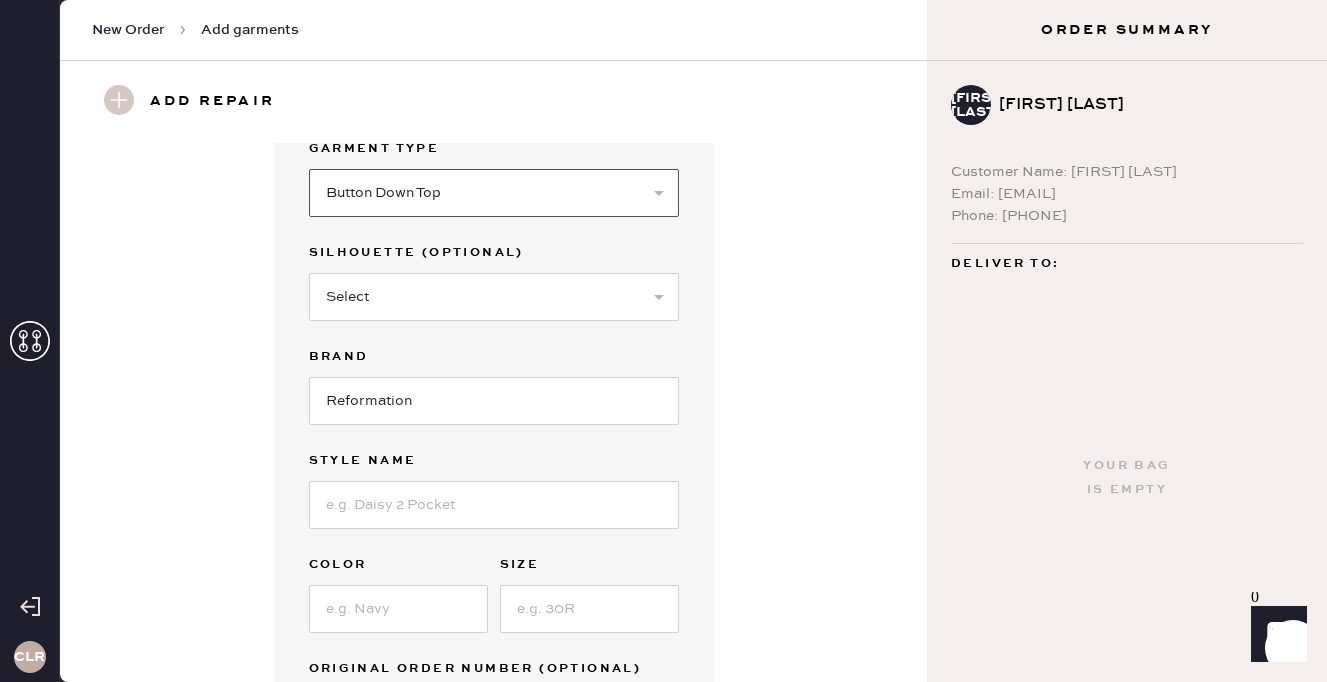 scroll, scrollTop: 78, scrollLeft: 0, axis: vertical 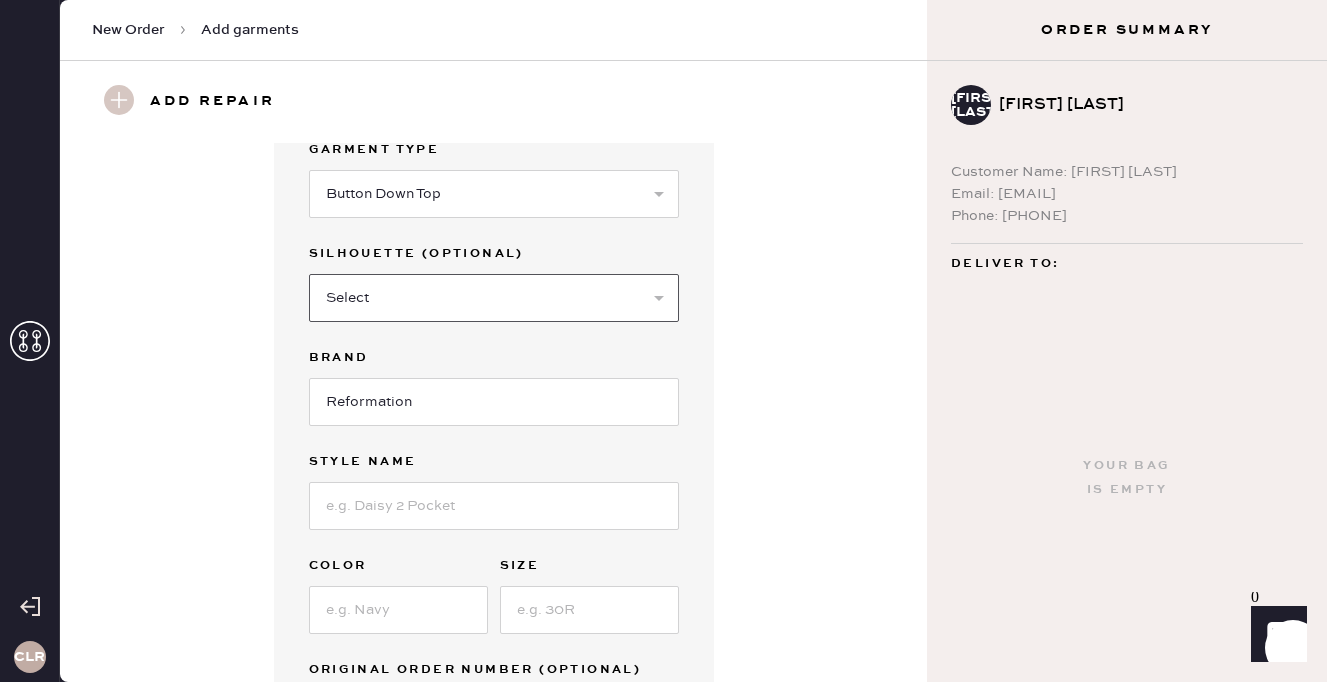 click on "Select Short Sleeves Long Sleeves Other" at bounding box center [494, 298] 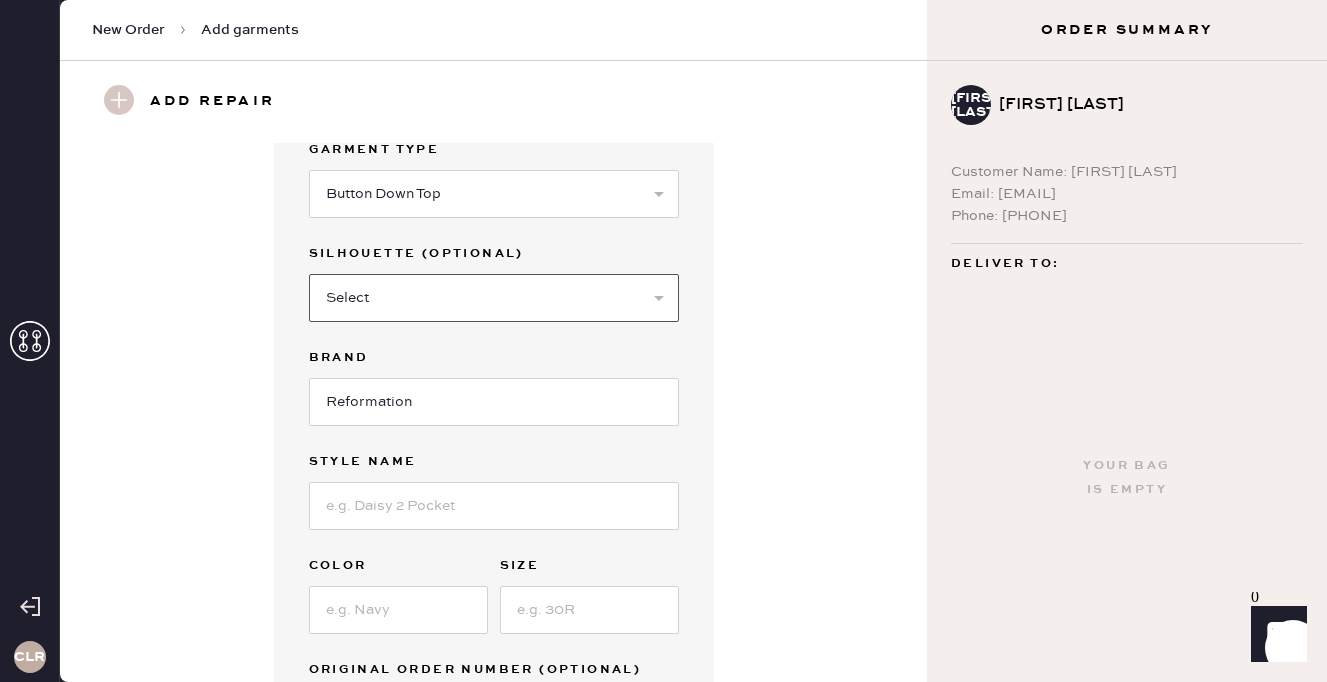select on "17" 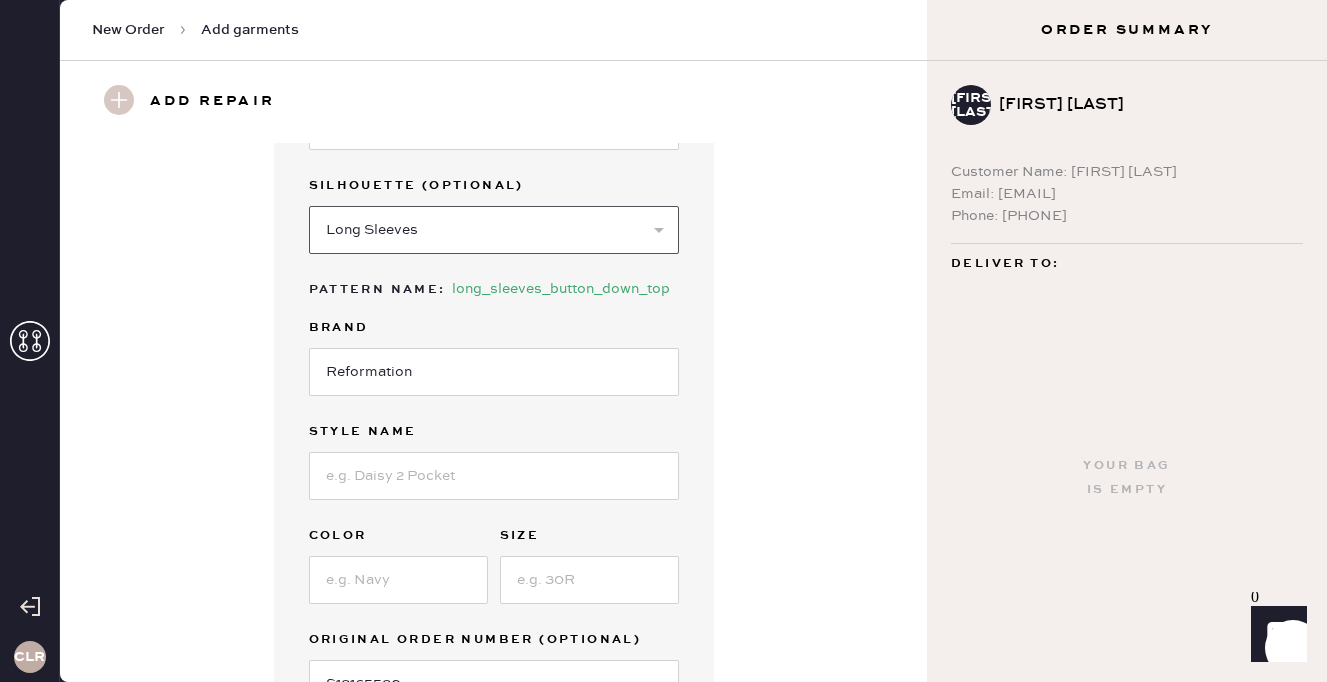 scroll, scrollTop: 143, scrollLeft: 0, axis: vertical 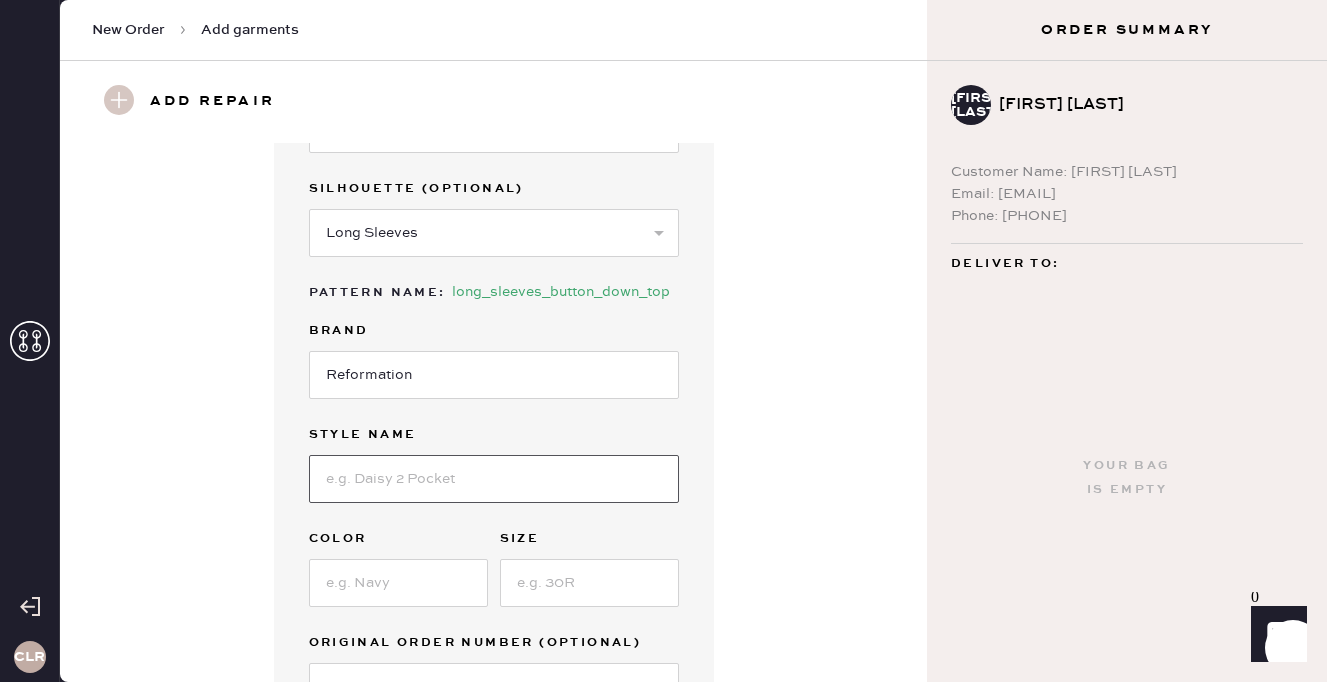 click at bounding box center [494, 479] 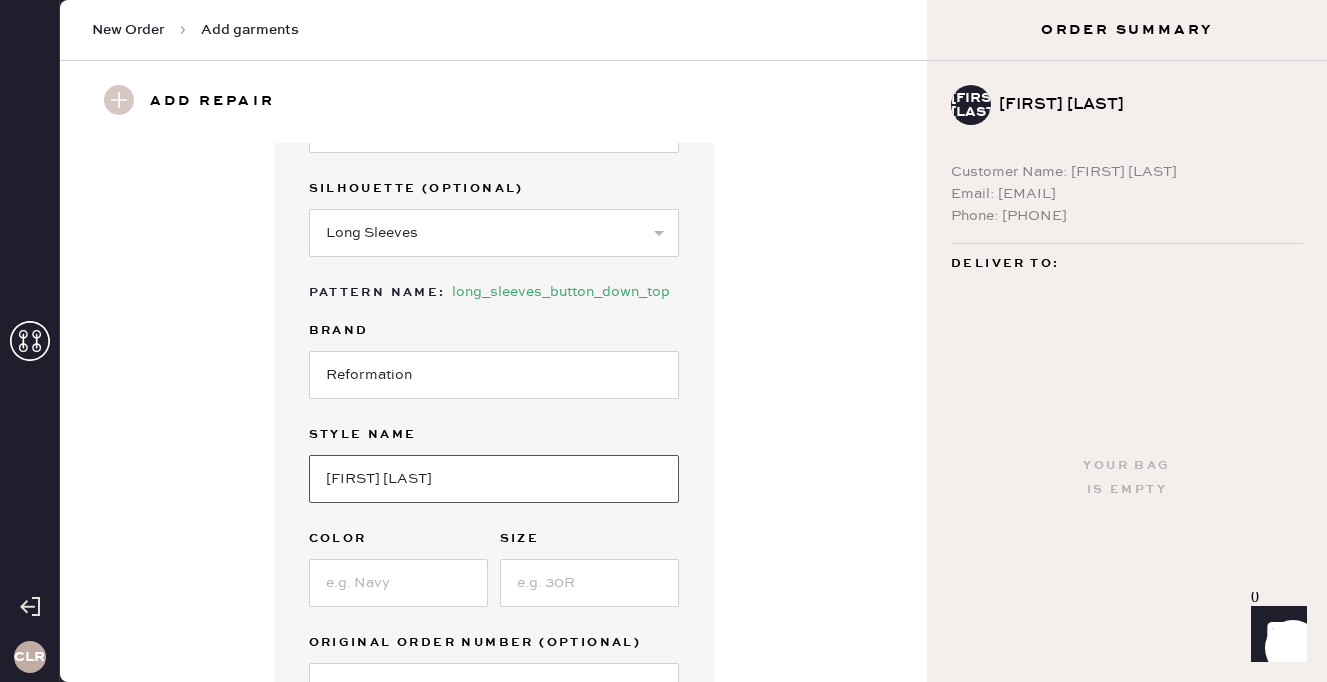 type on "Clara Cashmere Crew Cardigan" 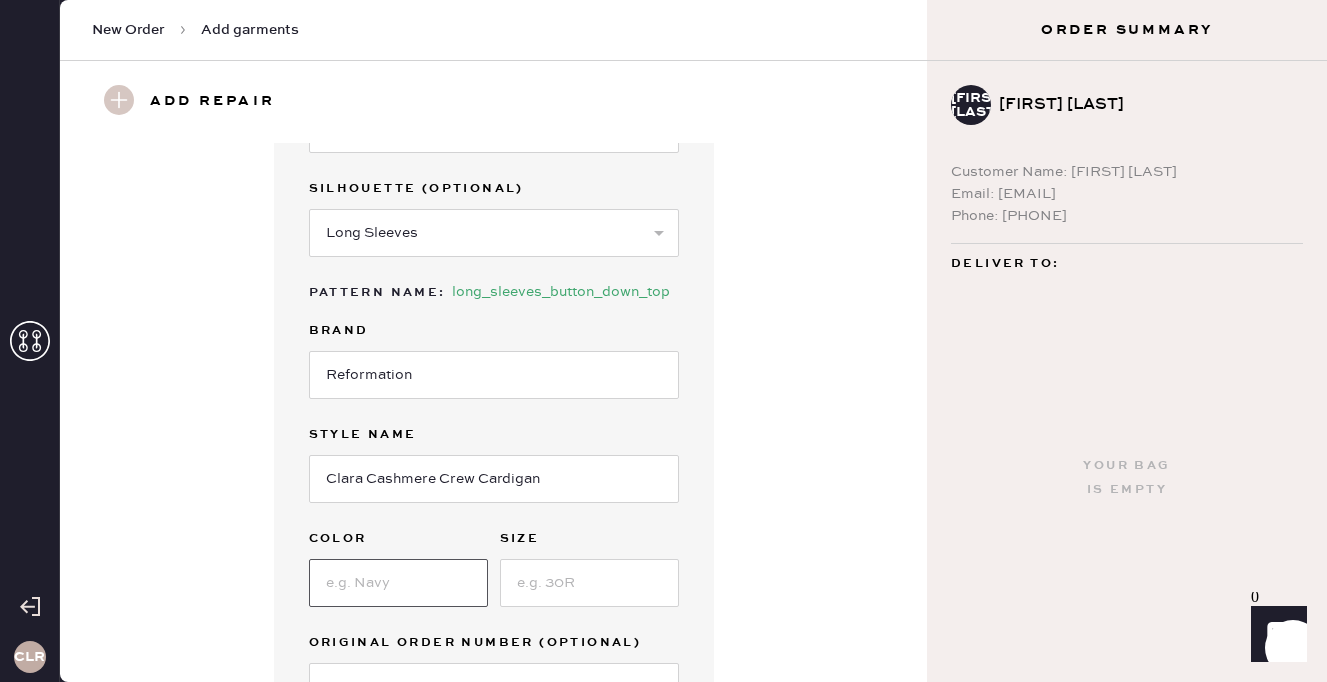 click at bounding box center (398, 583) 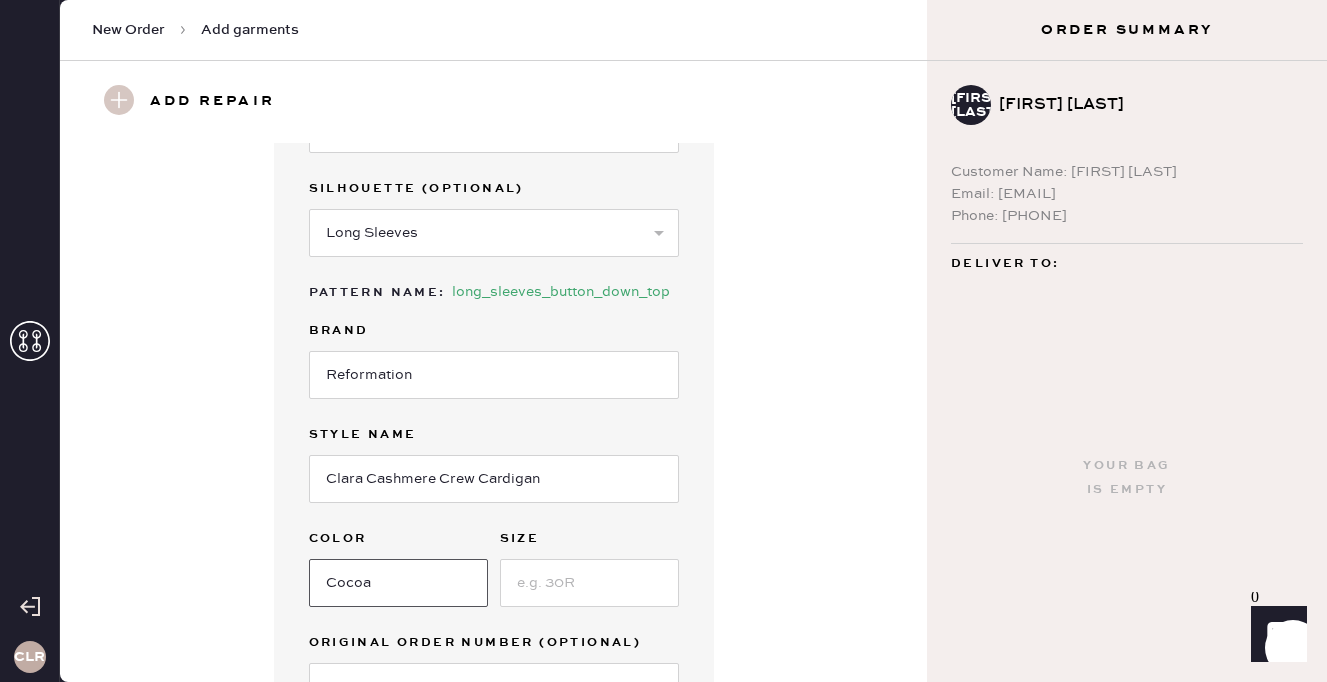 type on "Cocoa" 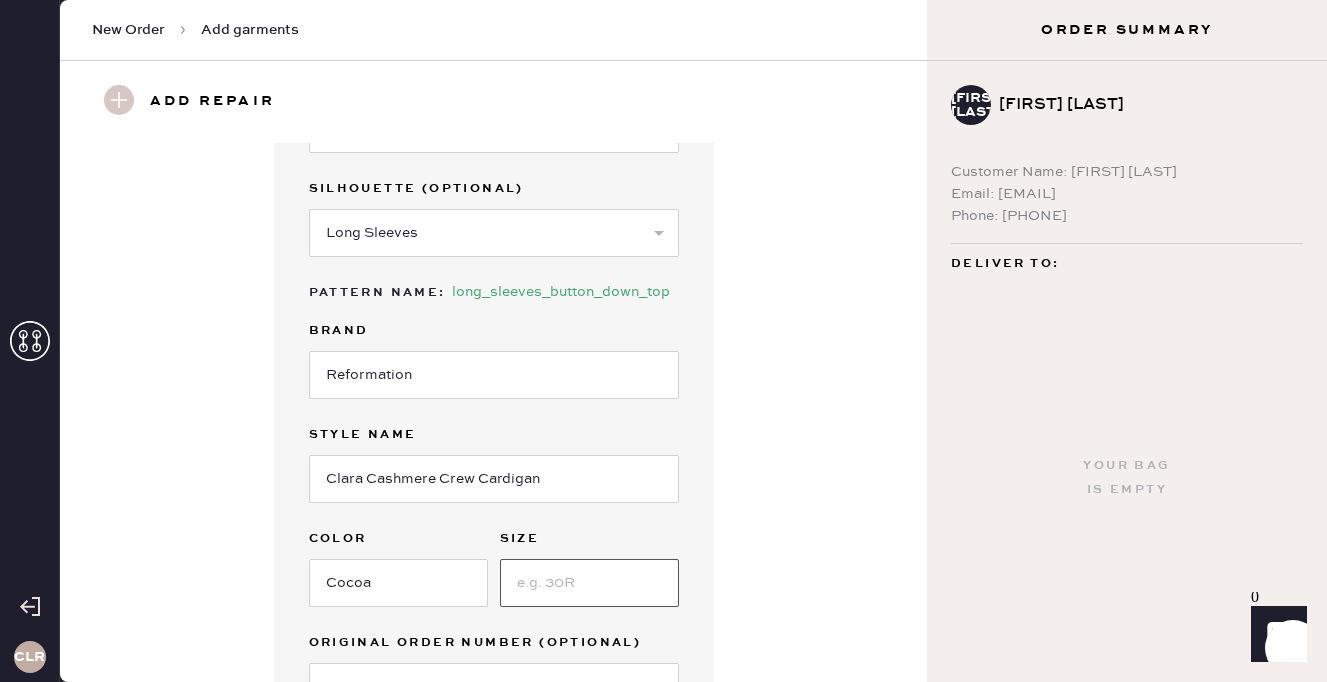 click at bounding box center (589, 583) 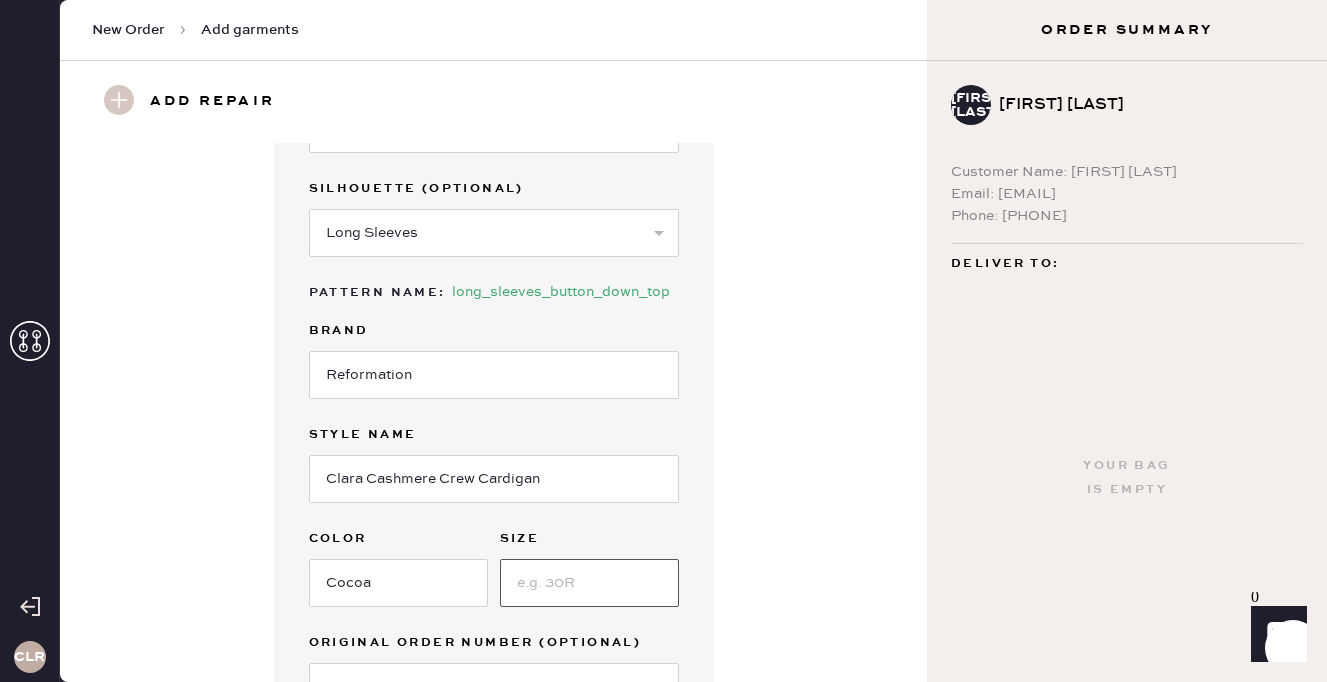 type on "," 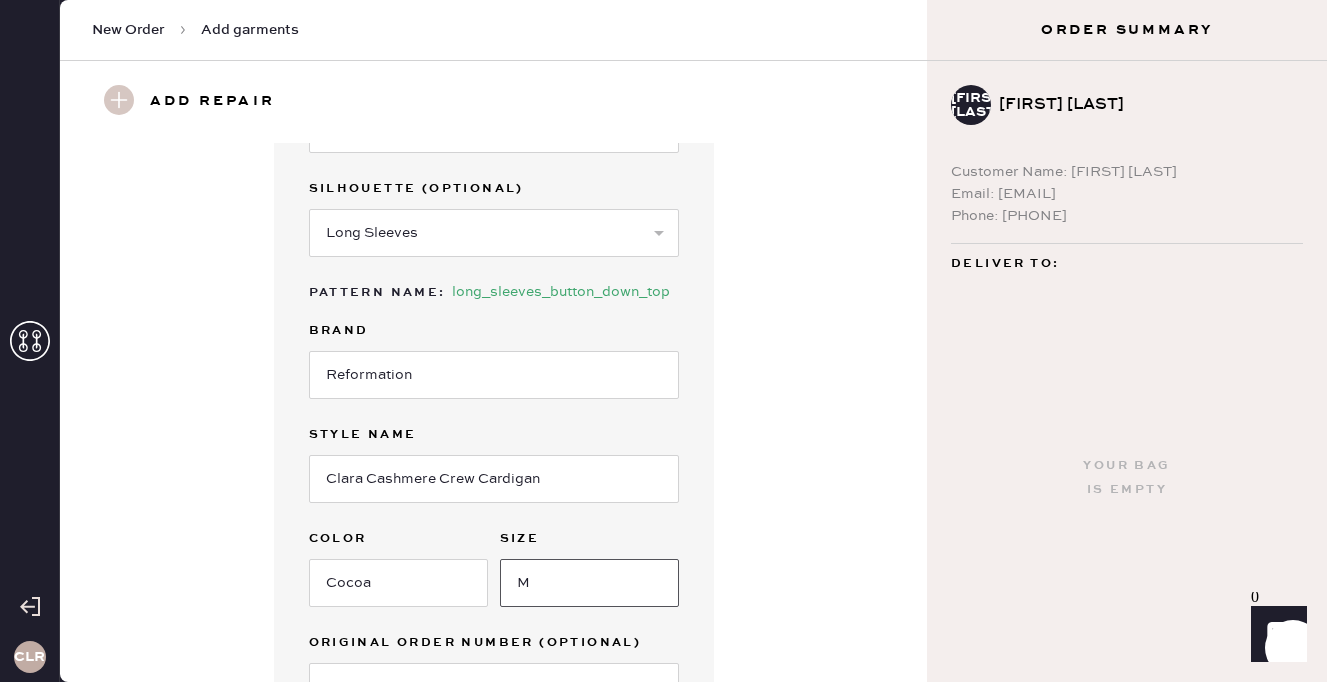 type on "M" 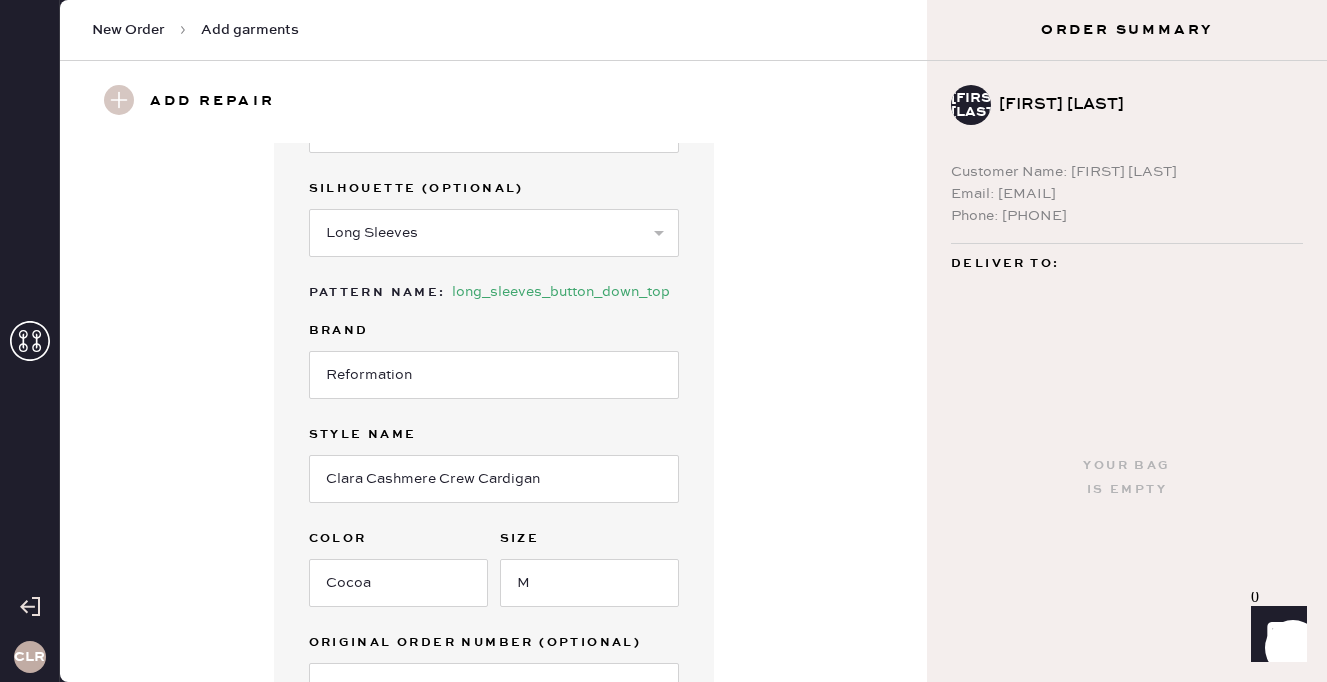 click on "Garment details Garment Type Select Basic Skirt Jeans Leggings Pants Shorts Basic Sleeved Dress Basic Sleeveless Dress Basic Strap Dress Strap Jumpsuit Button Down Top Sleeved Top Sleeveless Top Silhouette (optional) Select Short Sleeves Long Sleeves Other Pattern Name : long_sleeves_button_down_top Brand Reformation Style name Clara Cashmere Crew Cardigan Color Cocoa Size M Original Order Number (Optional) S18165580 Add with SKU instead" at bounding box center (493, 388) 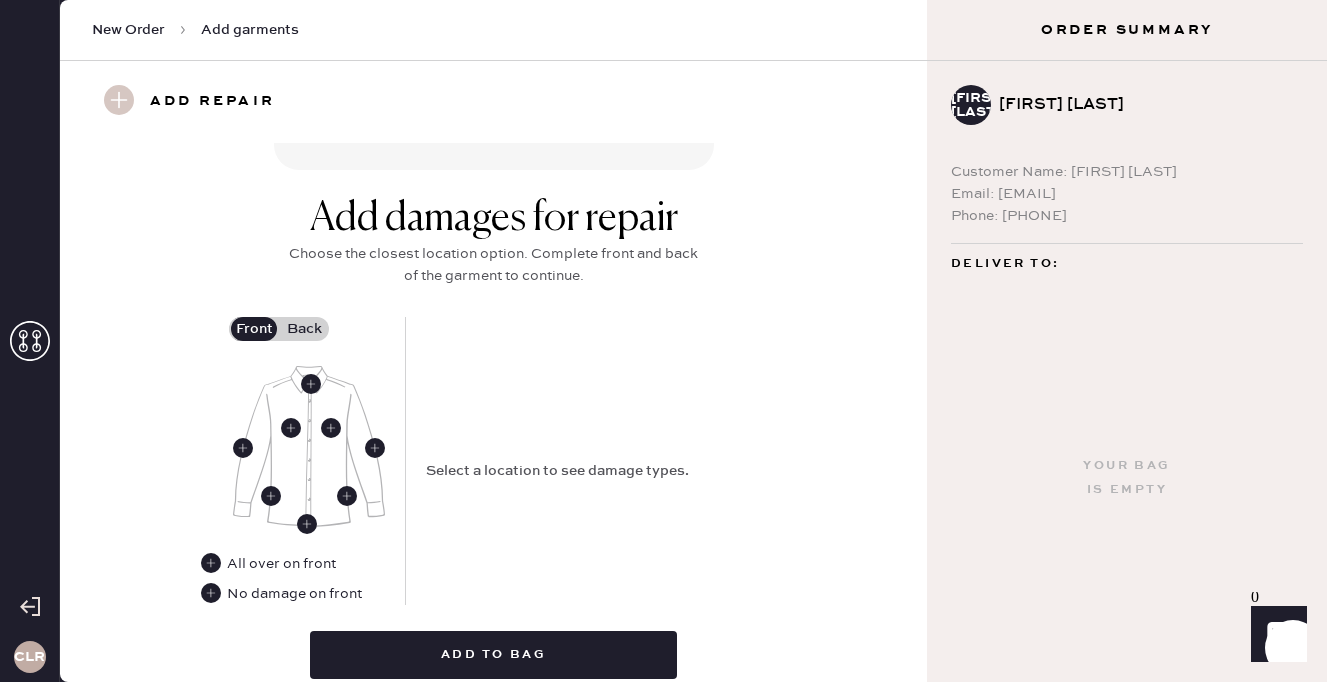 scroll, scrollTop: 747, scrollLeft: 0, axis: vertical 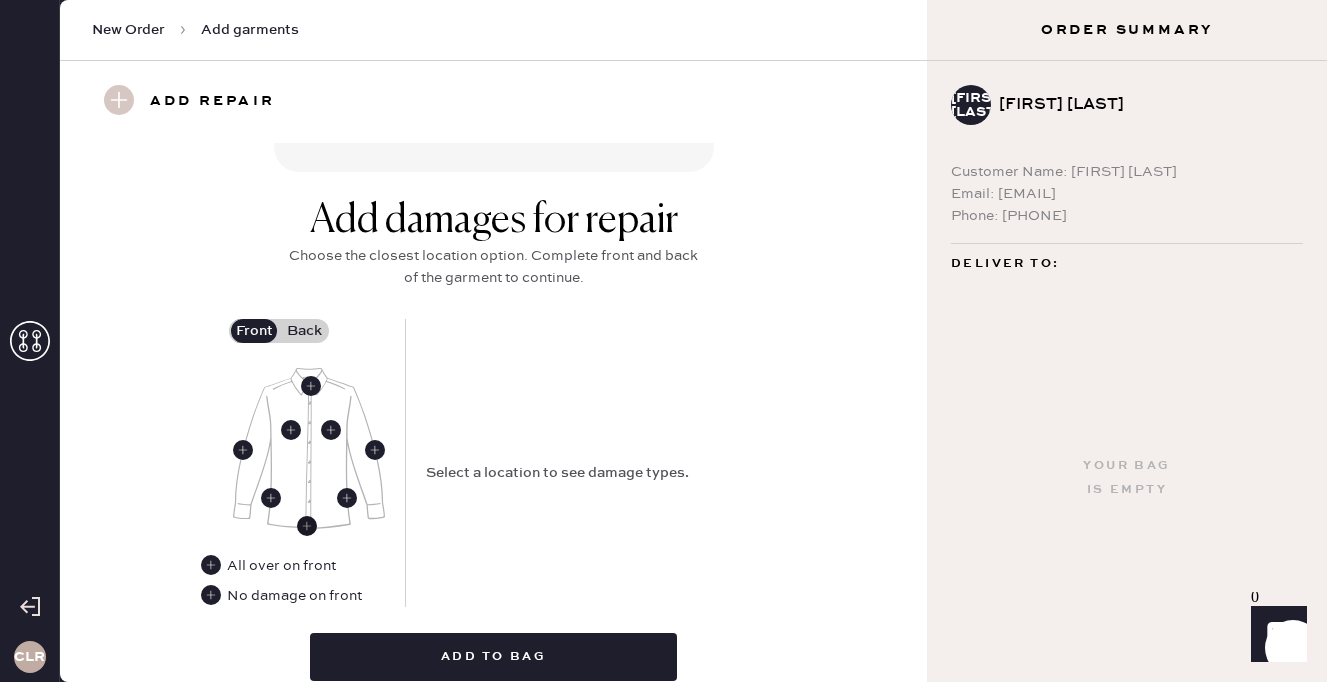 click 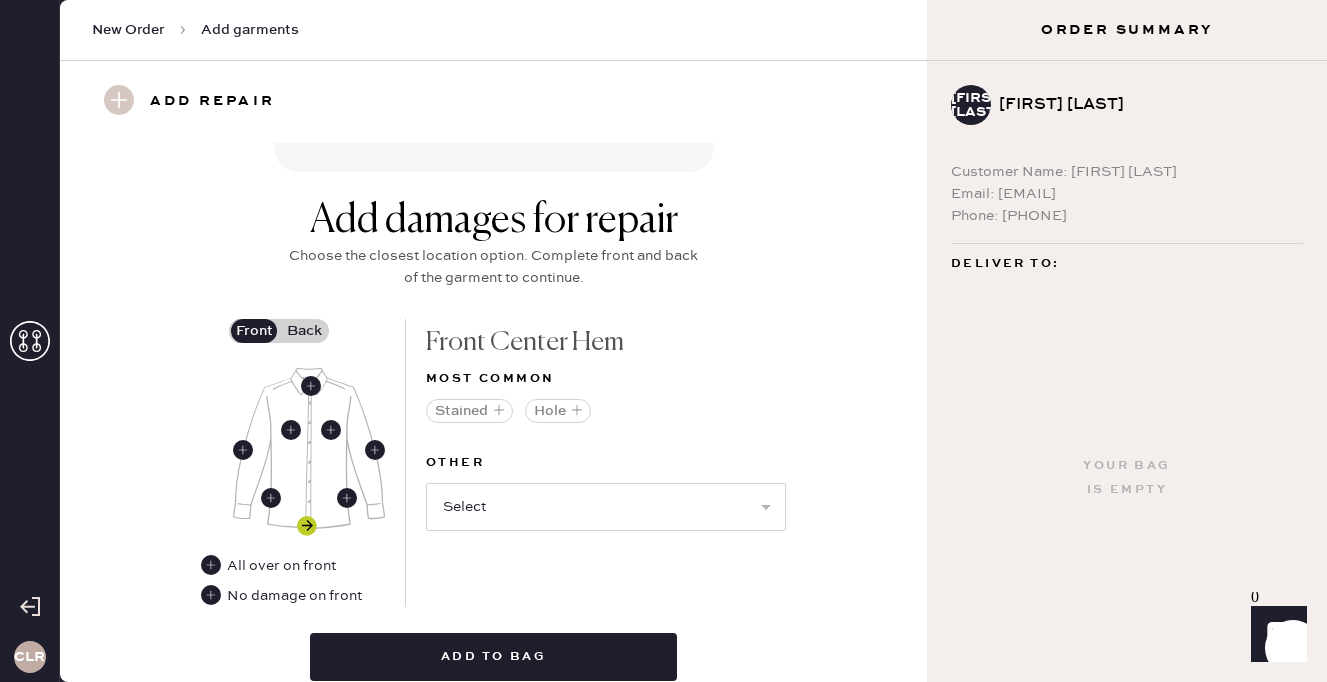 click 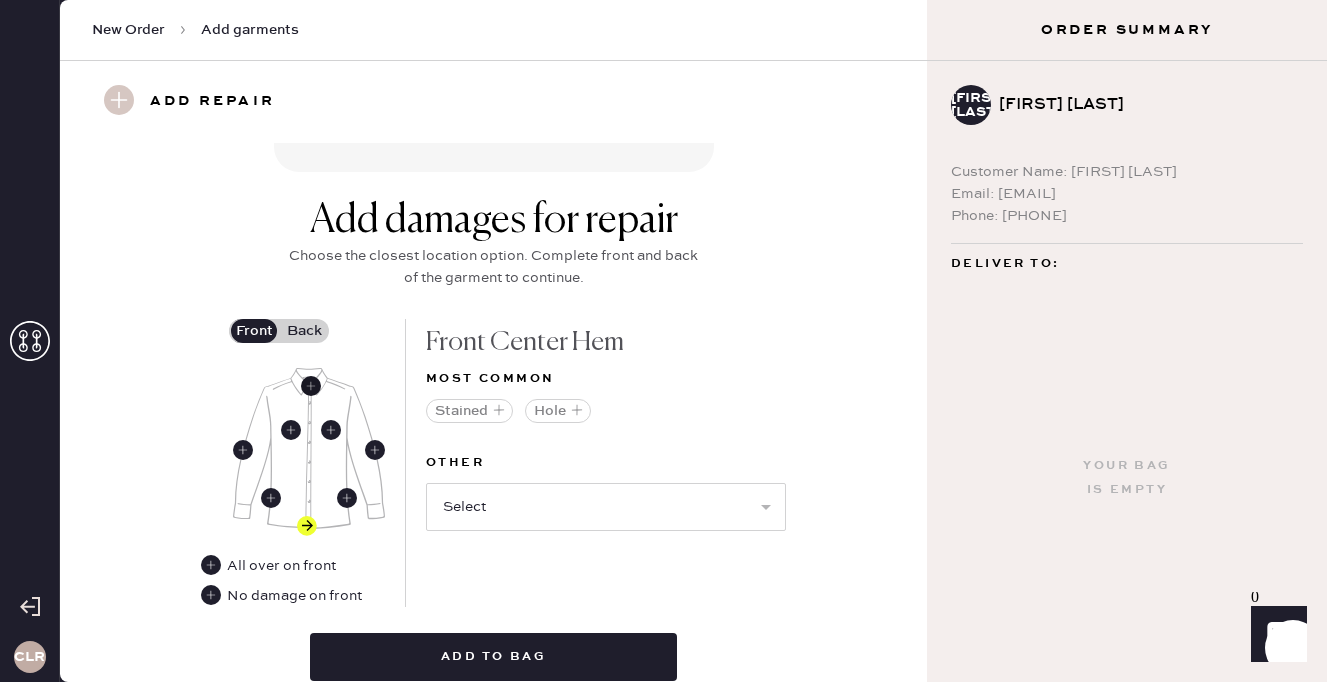 click 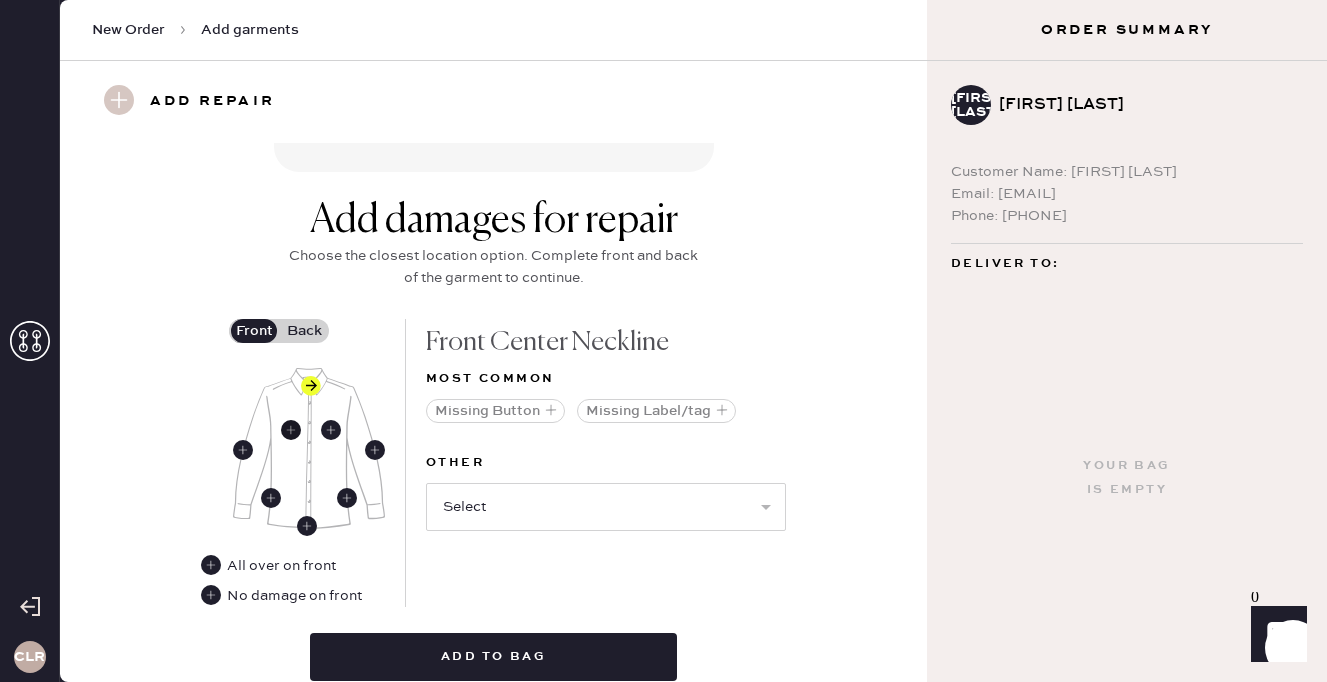 click 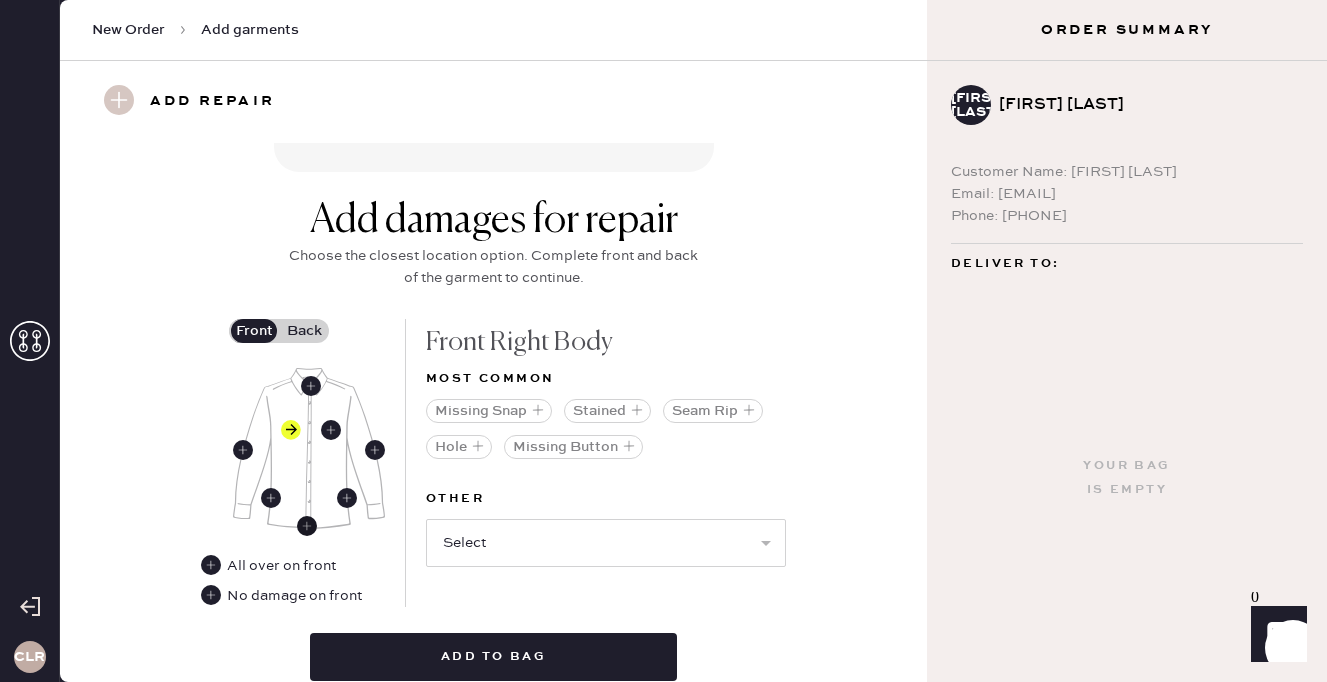 click 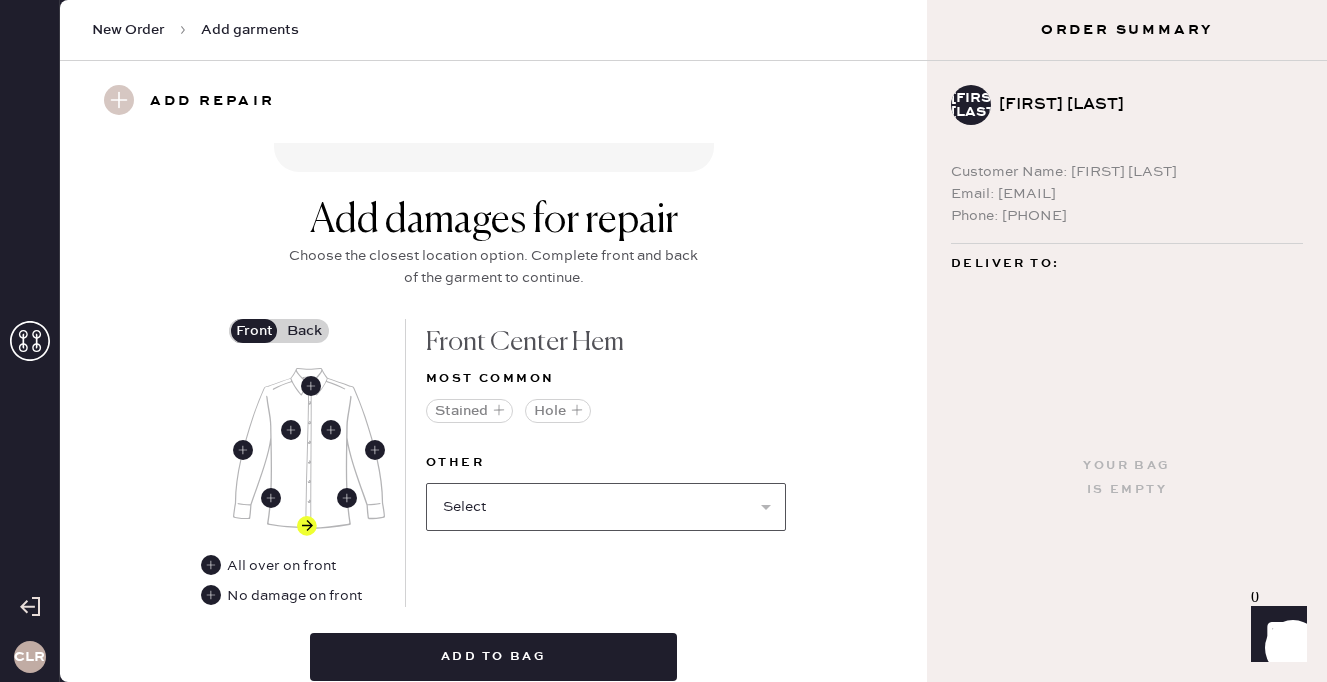 click on "Select Broken / Ripped Hem Broken Beads Broken Button Broken Elastic Broken Hook & Eye Broken Label/tag Broken Snap Broken Strap Broken Zipper Lint/hair Missing Beads Missing Button Missing Elastic Missing Hook & Eye Missing Snap Missing Strap Missing Zipper Odor Pilled Pull / Snag Seam Rip Stretched Elastic Wrinkled" at bounding box center [606, 507] 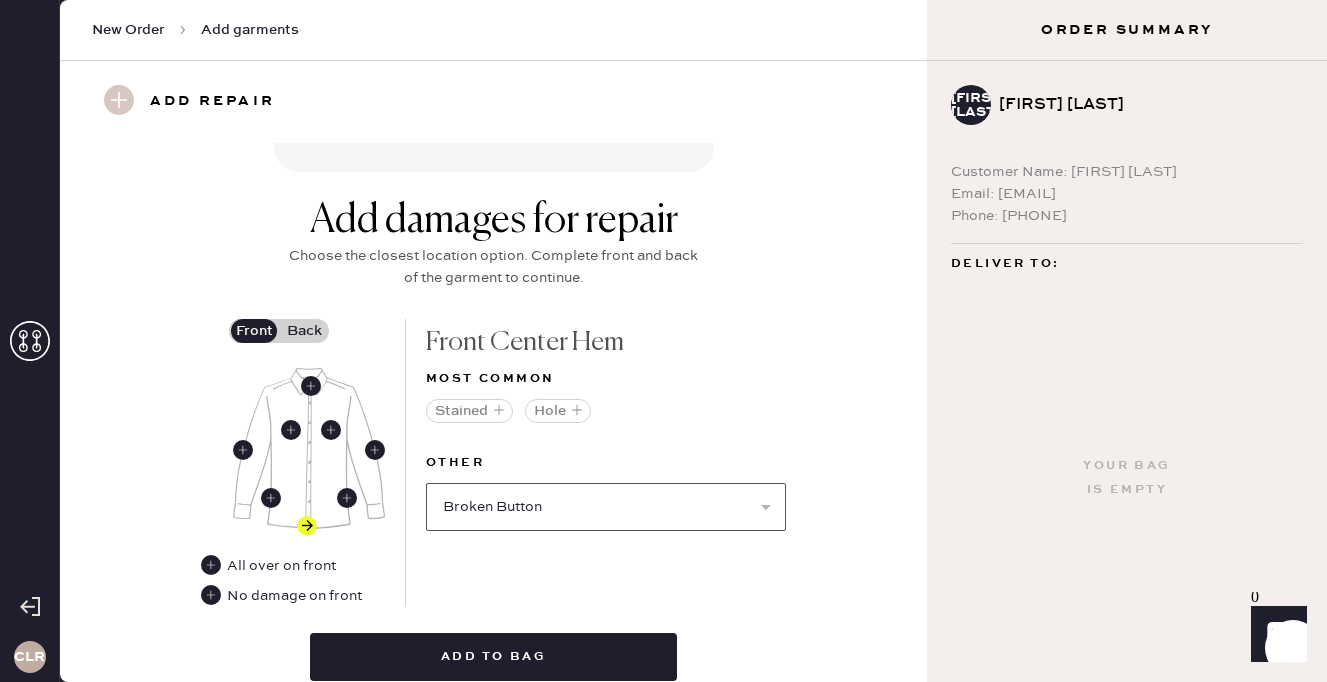 select 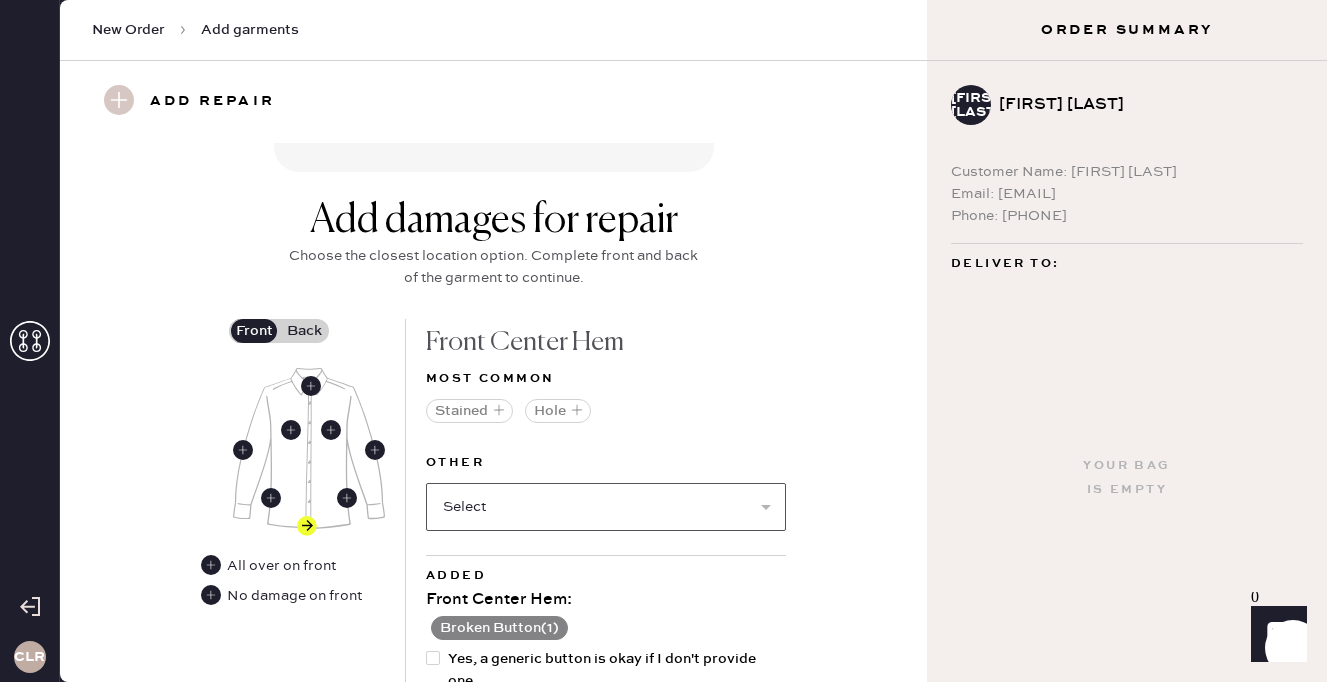 scroll, scrollTop: 873, scrollLeft: 0, axis: vertical 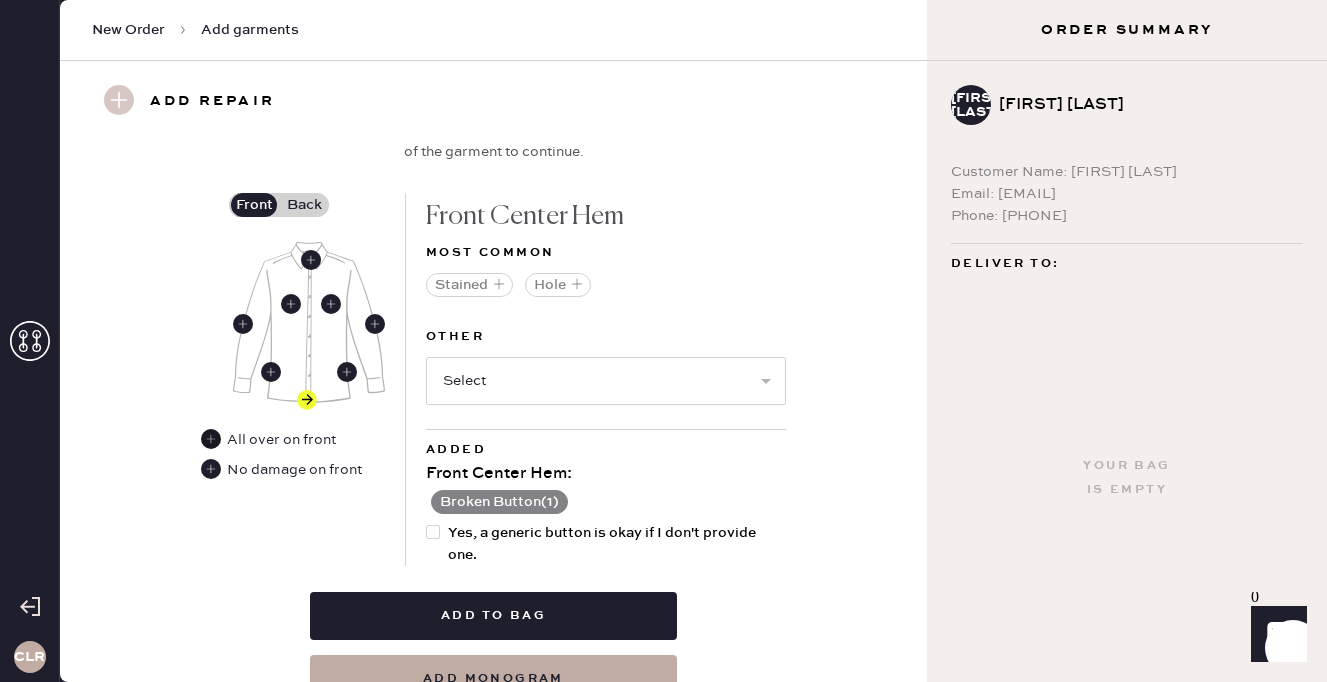 click 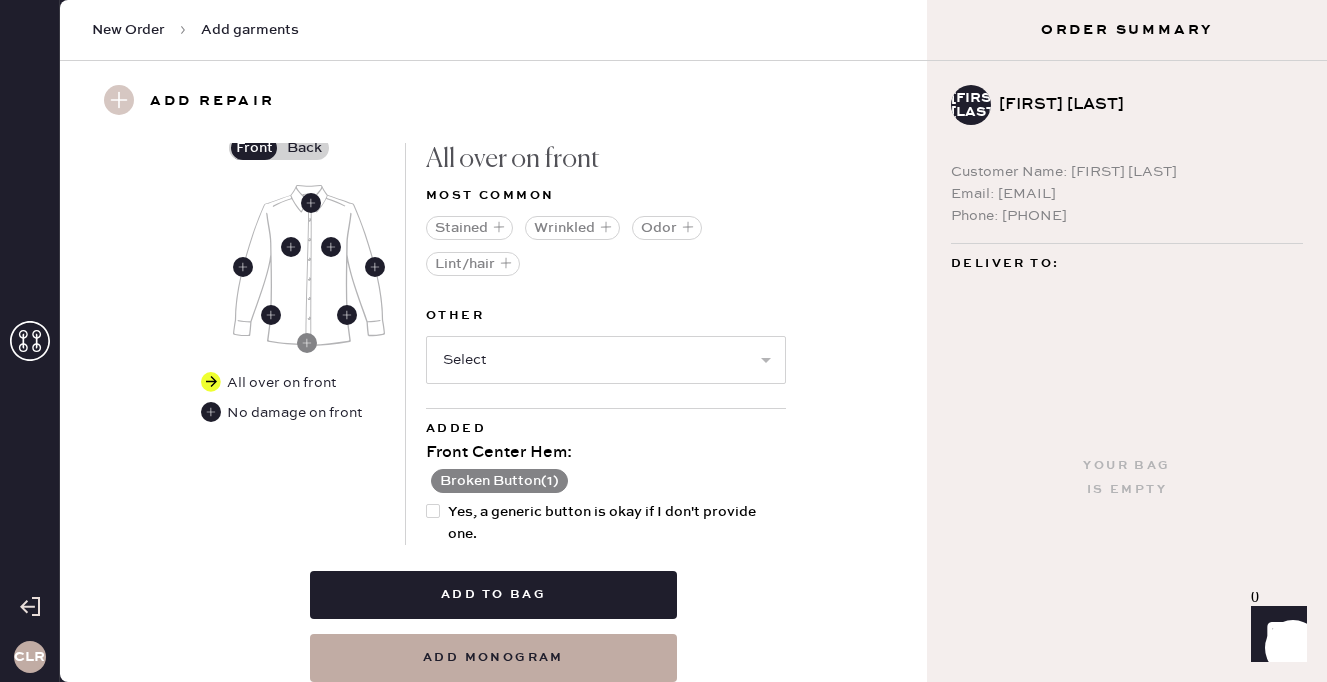 scroll, scrollTop: 928, scrollLeft: 0, axis: vertical 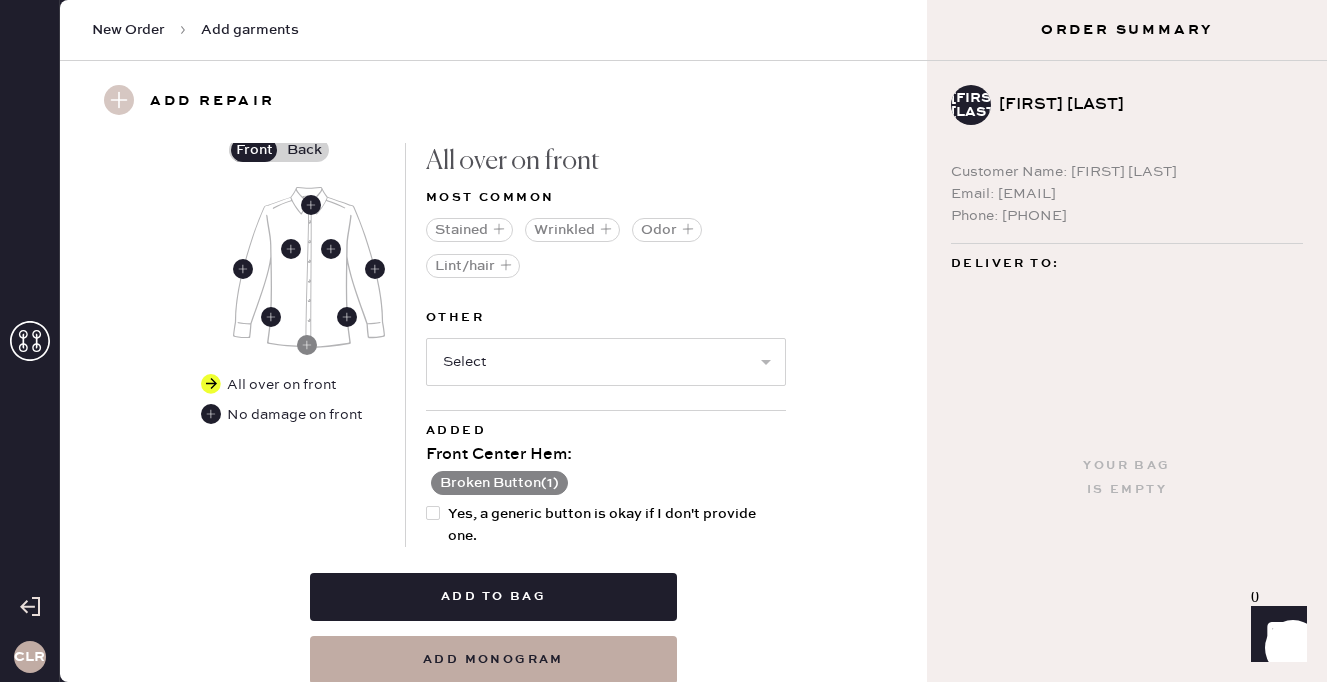 click at bounding box center [433, 513] 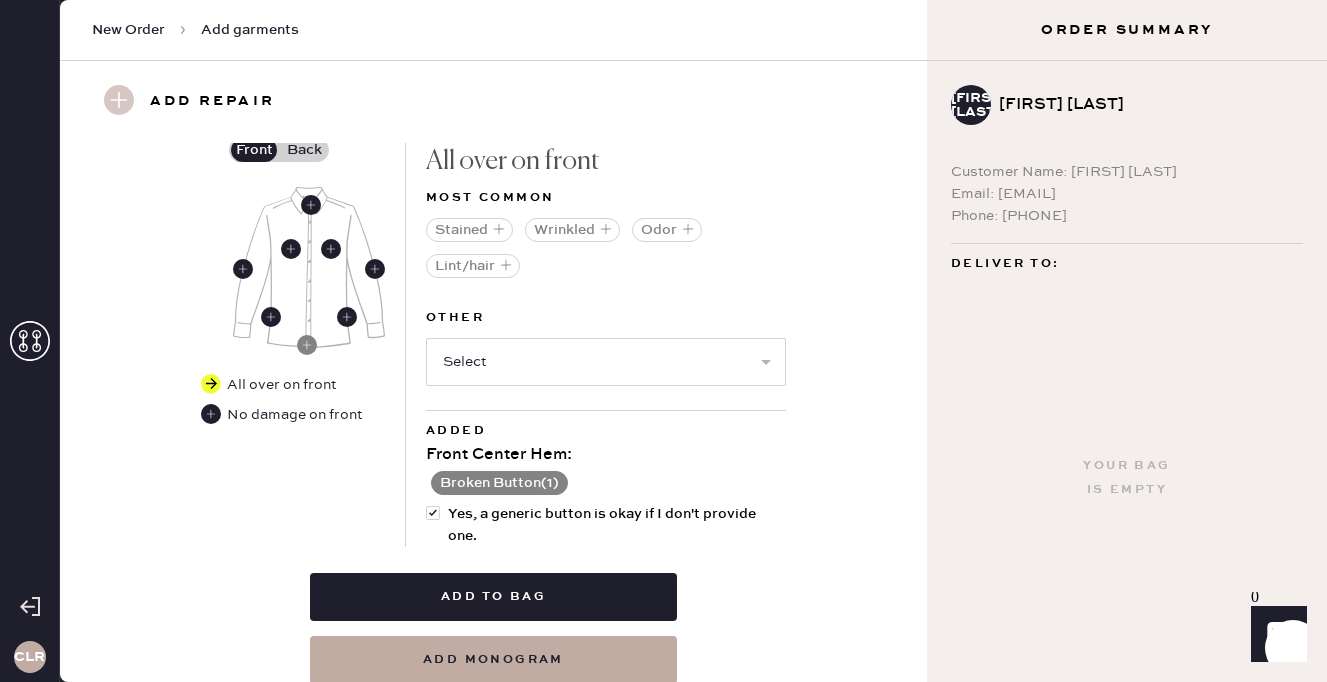 click on "Back" at bounding box center (304, 150) 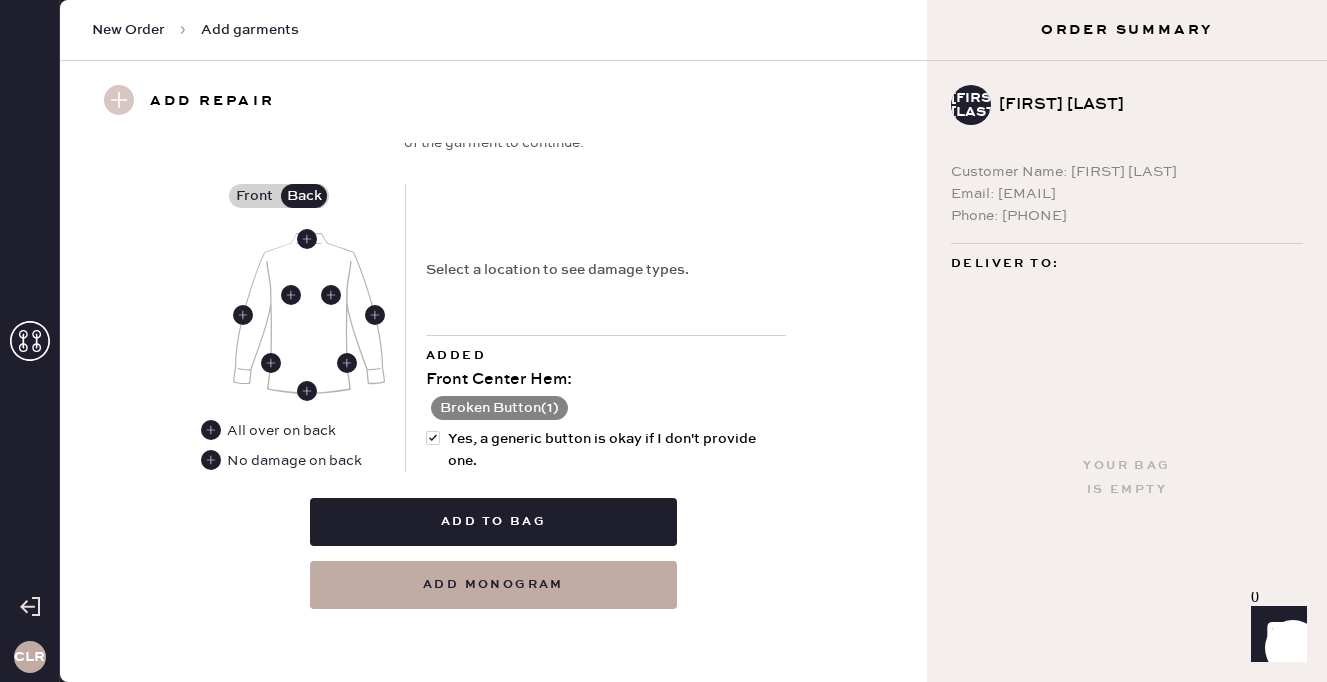 scroll, scrollTop: 881, scrollLeft: 0, axis: vertical 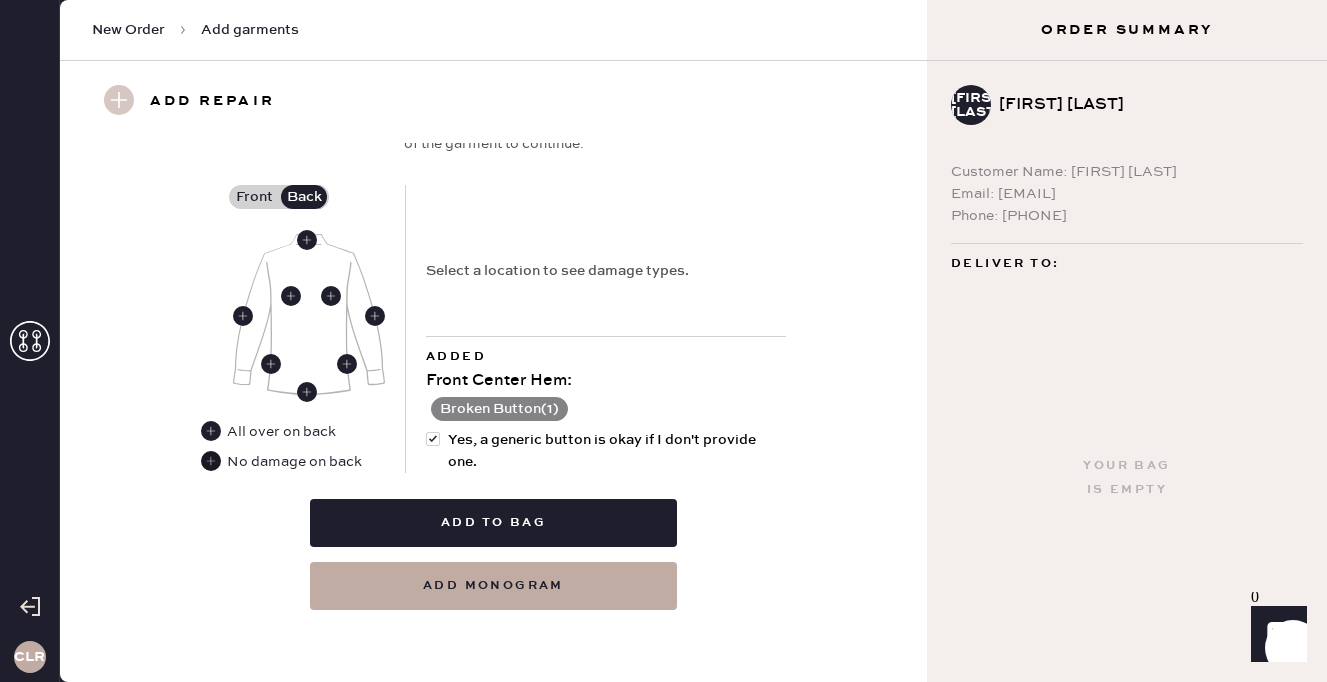 click 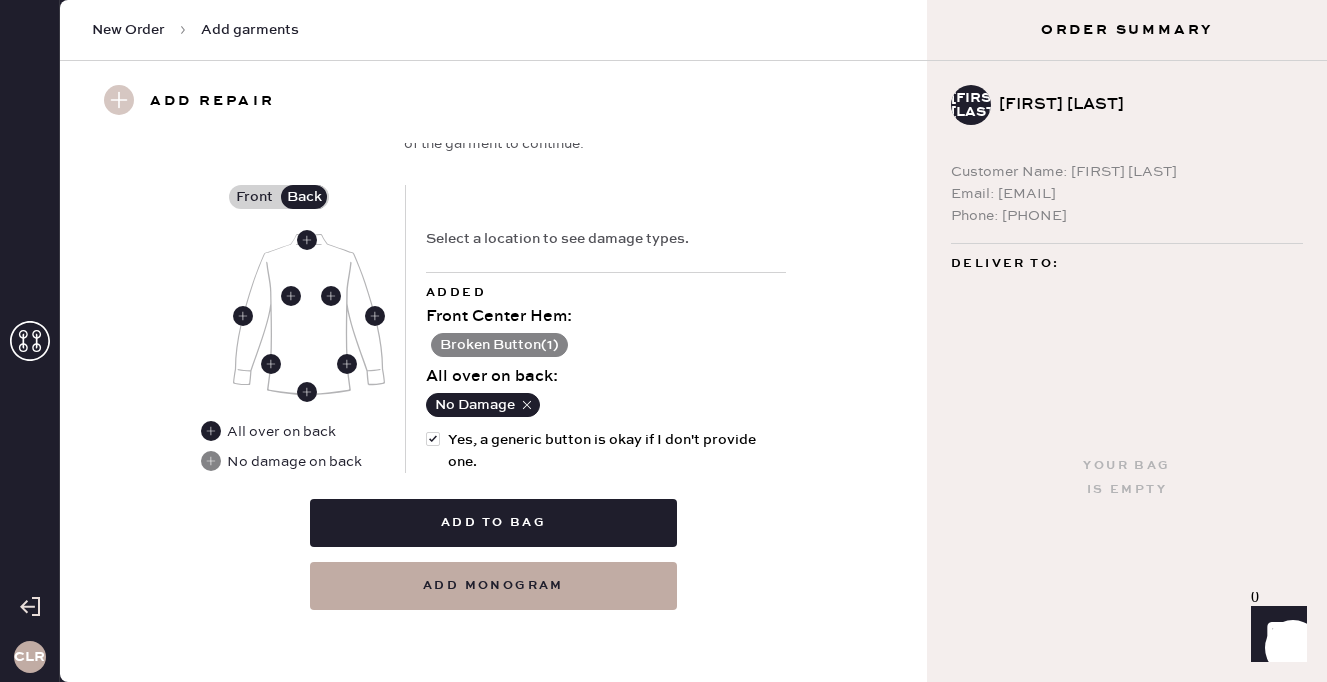 click on "Front" at bounding box center [254, 197] 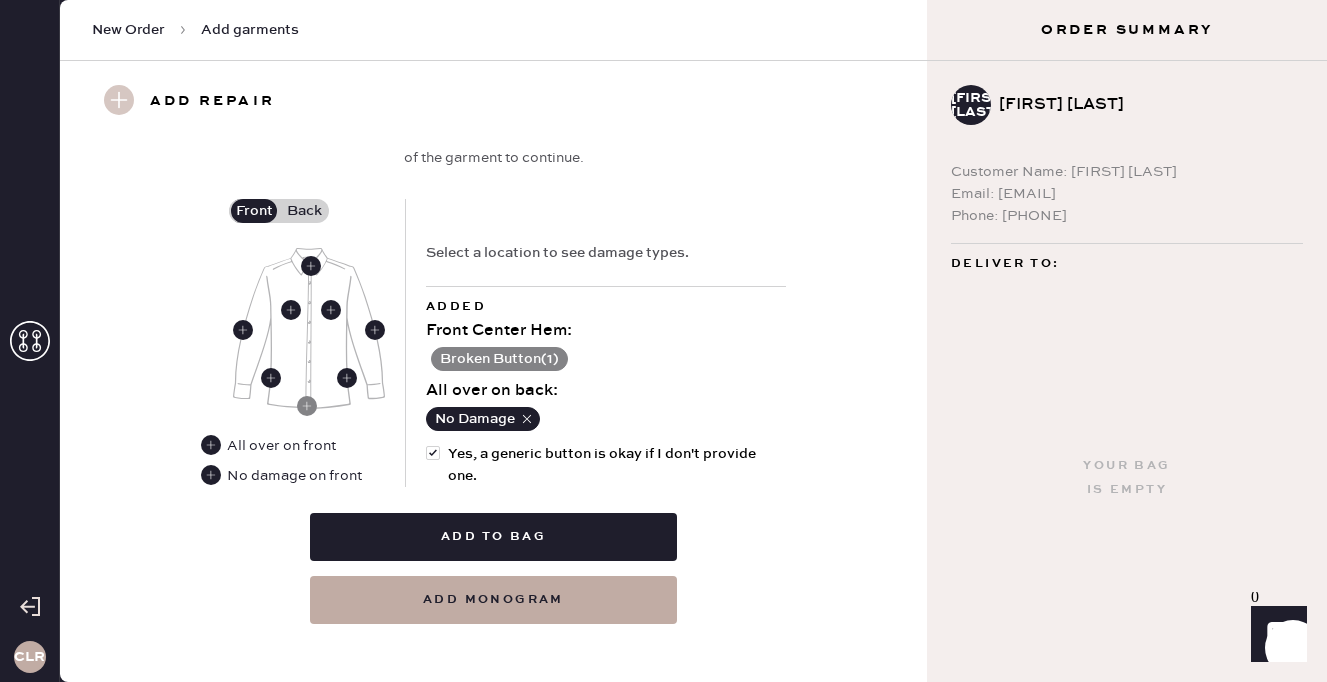 scroll, scrollTop: 881, scrollLeft: 0, axis: vertical 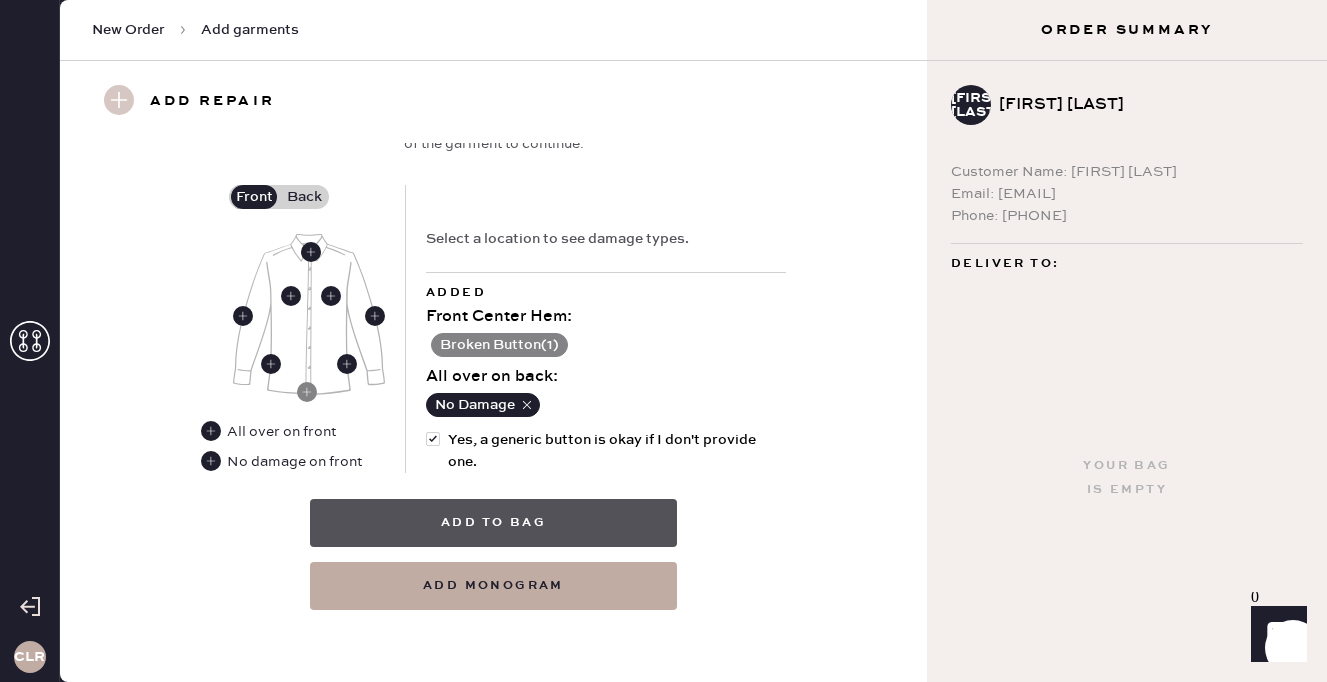 click on "Add to bag" at bounding box center [493, 523] 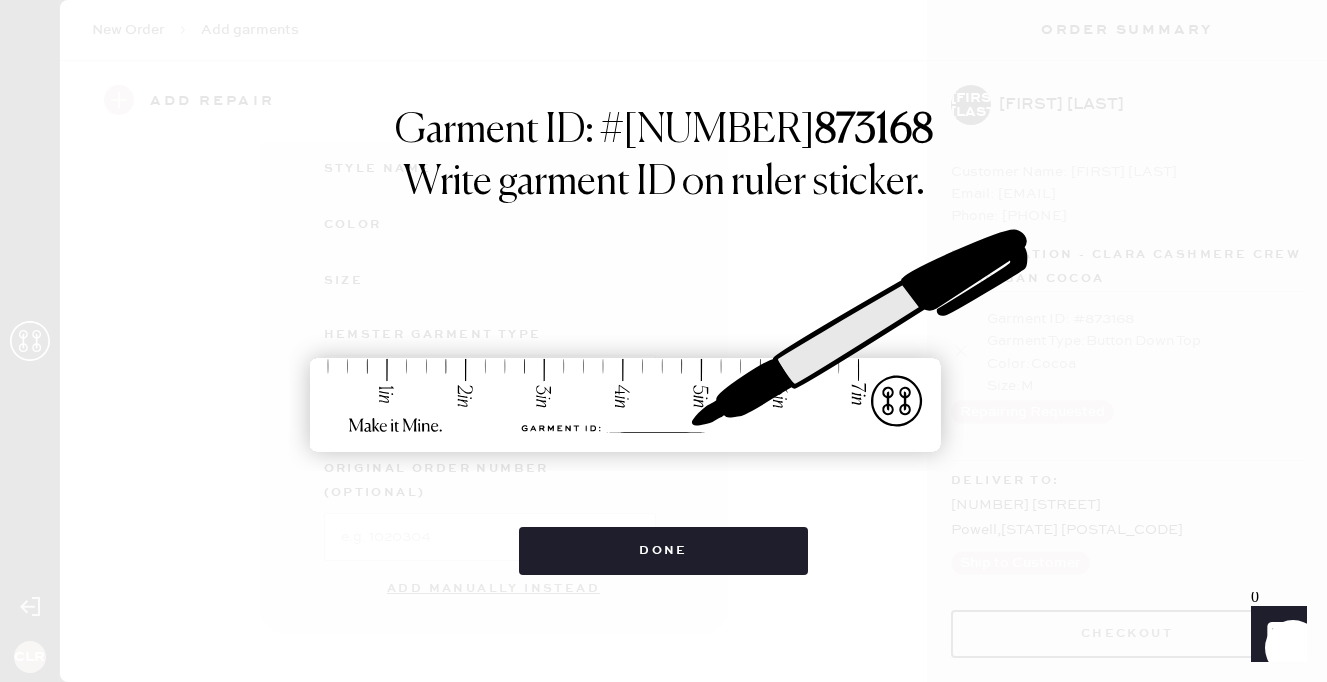 scroll, scrollTop: 302, scrollLeft: 0, axis: vertical 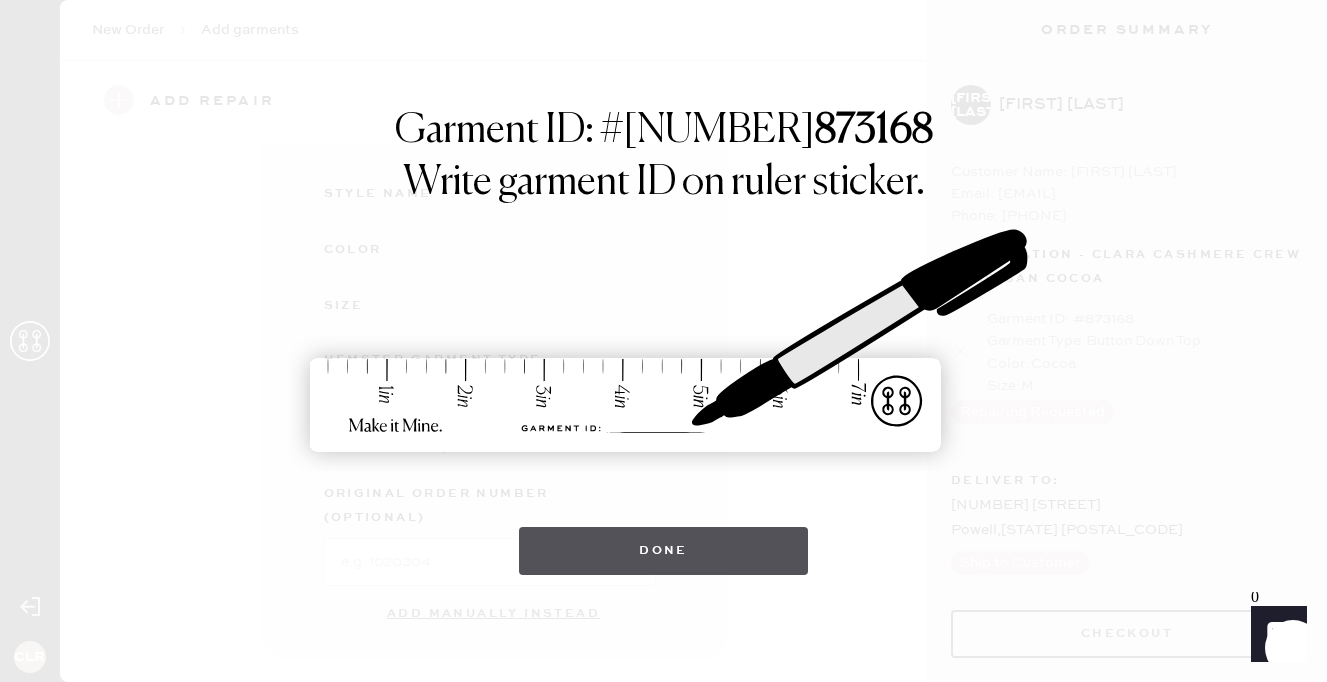 click on "Done" at bounding box center [663, 551] 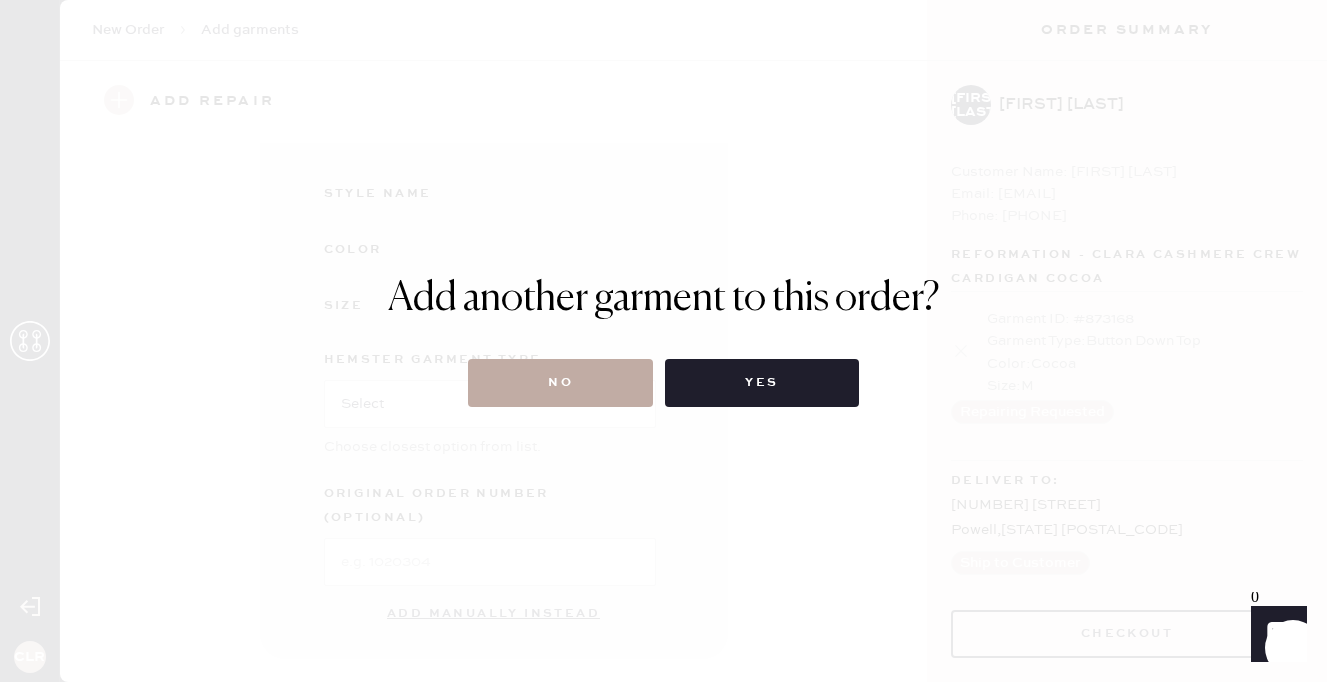 click on "No" at bounding box center [560, 383] 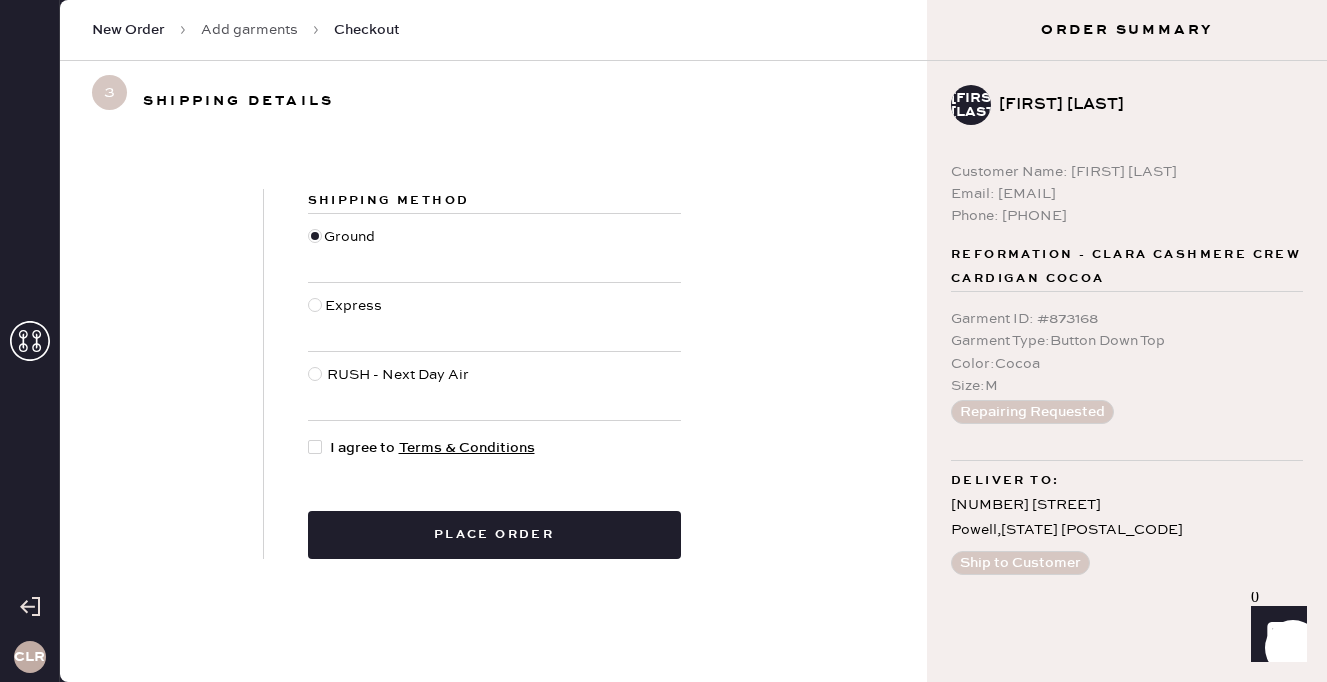 click at bounding box center (315, 447) 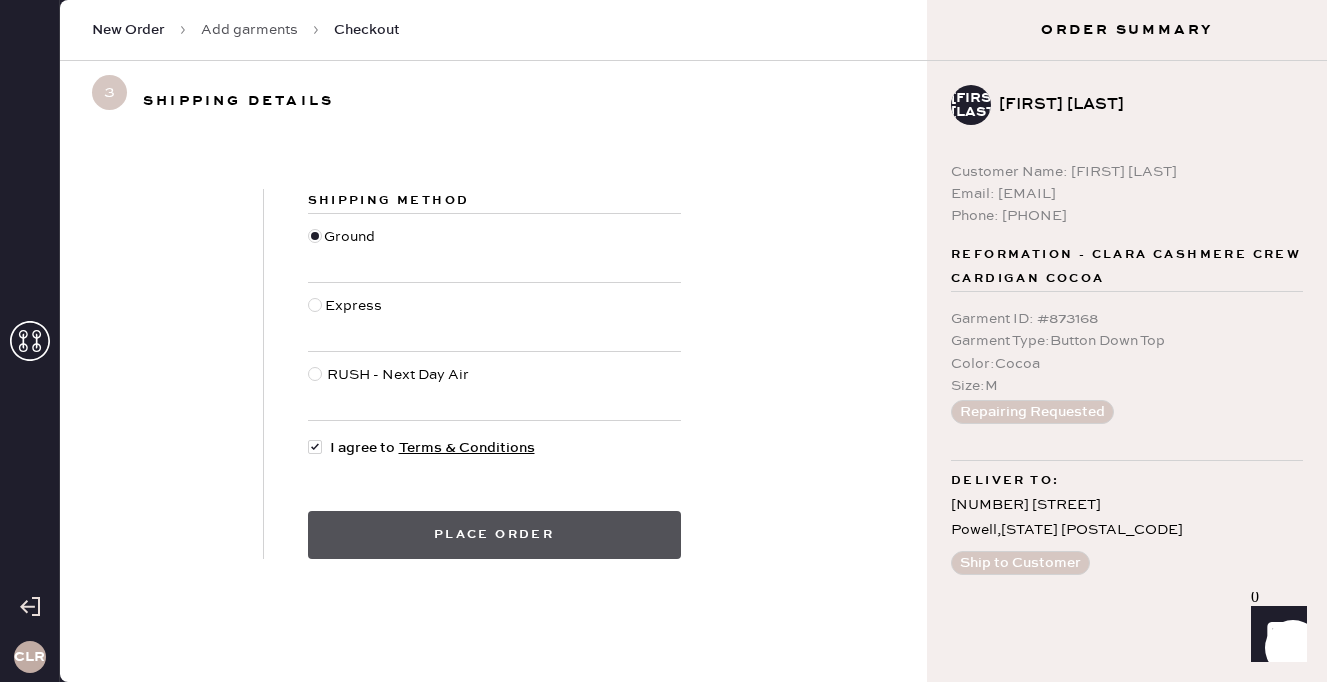 click on "Place order" at bounding box center (494, 535) 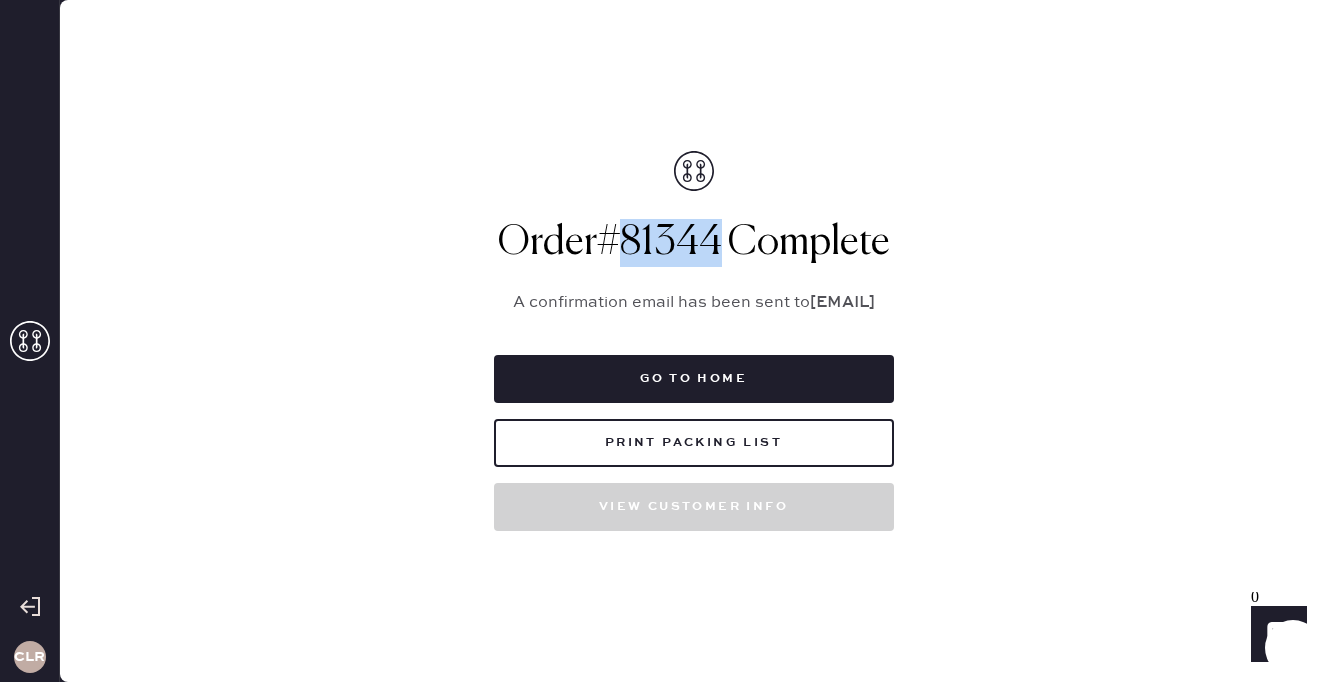 drag, startPoint x: 605, startPoint y: 245, endPoint x: 725, endPoint y: 239, distance: 120.14991 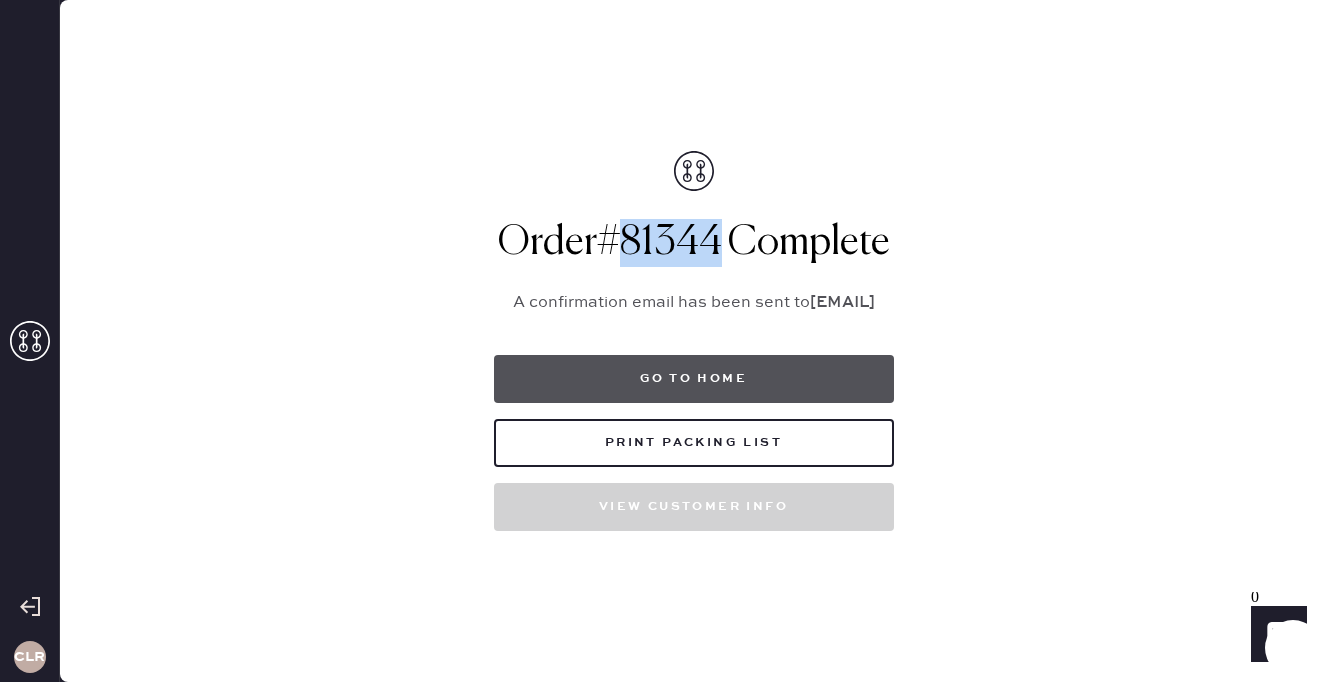 click on "Go to home" at bounding box center [694, 379] 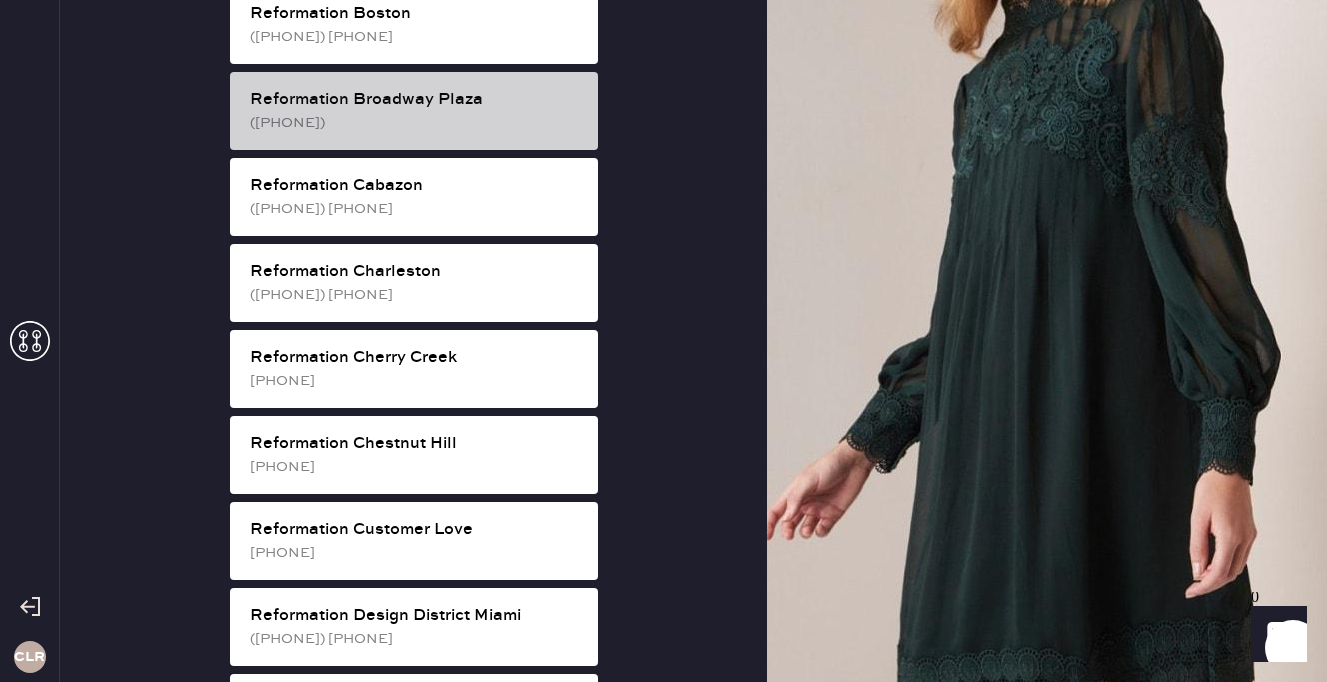 scroll, scrollTop: 548, scrollLeft: 0, axis: vertical 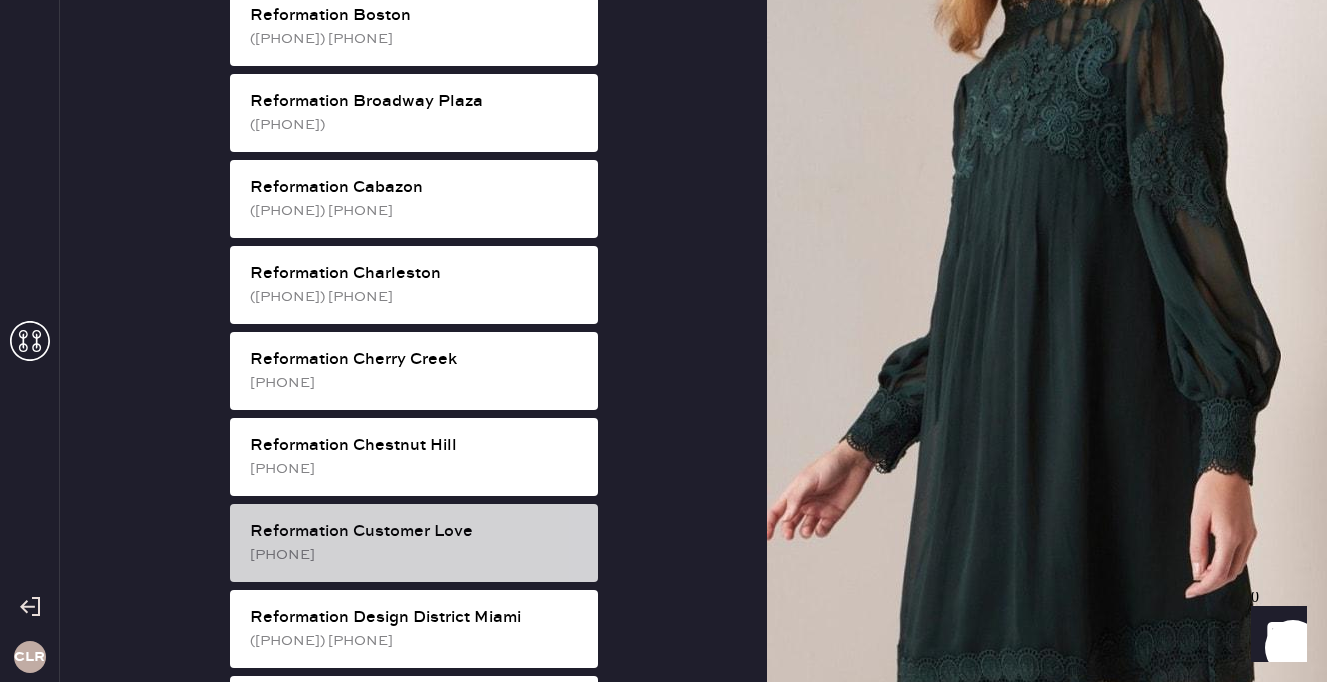 click on "[PHONE]" at bounding box center (416, 555) 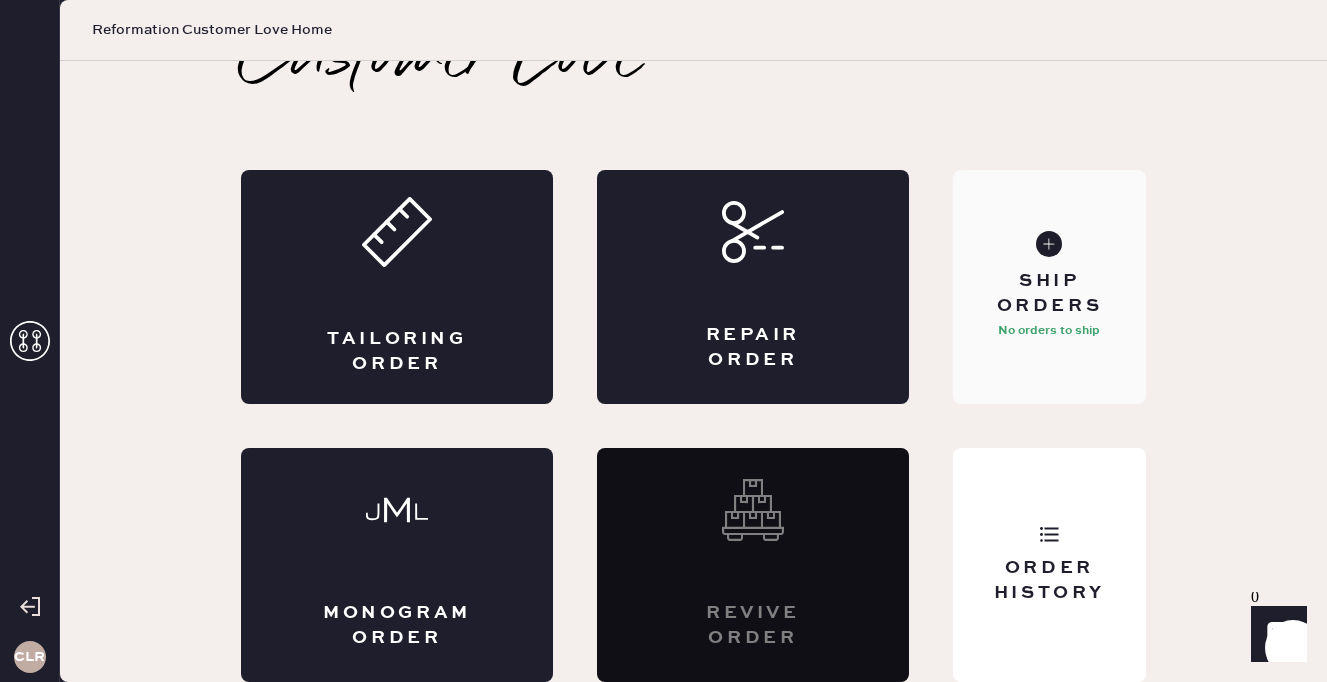 click on "Ship Orders No orders to ship" at bounding box center [1049, 287] 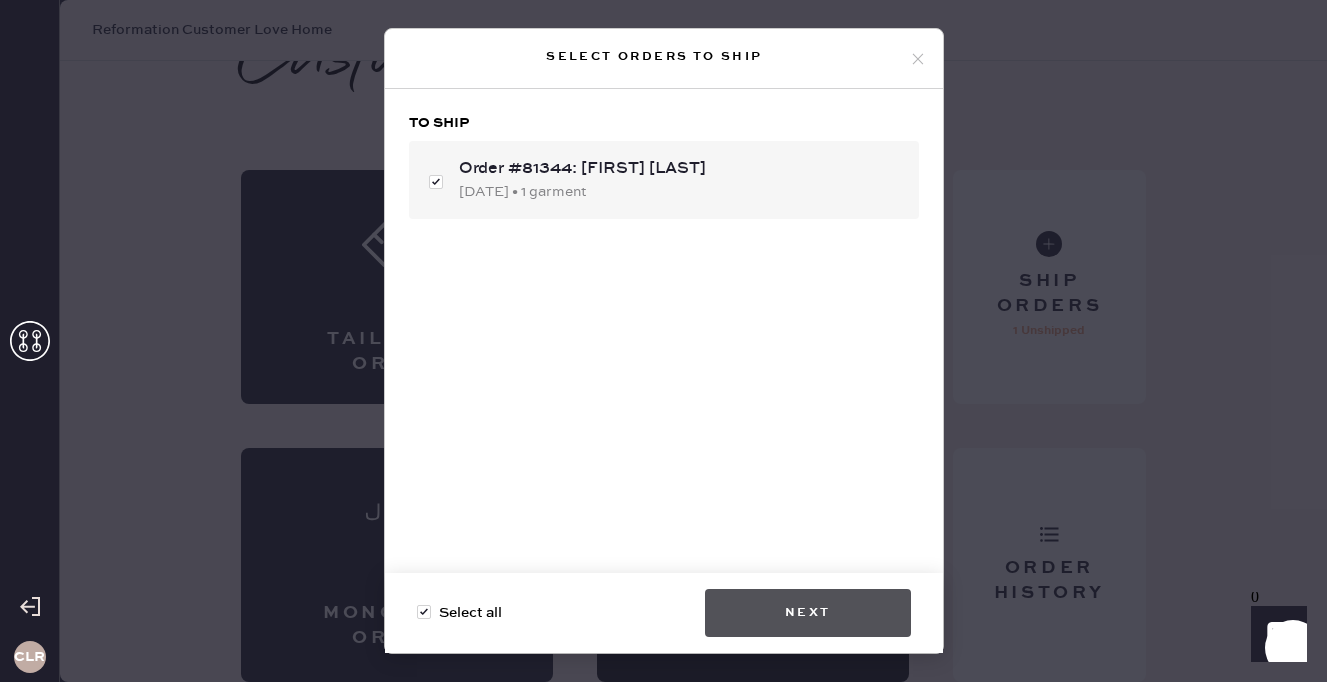 click on "Next" at bounding box center [808, 613] 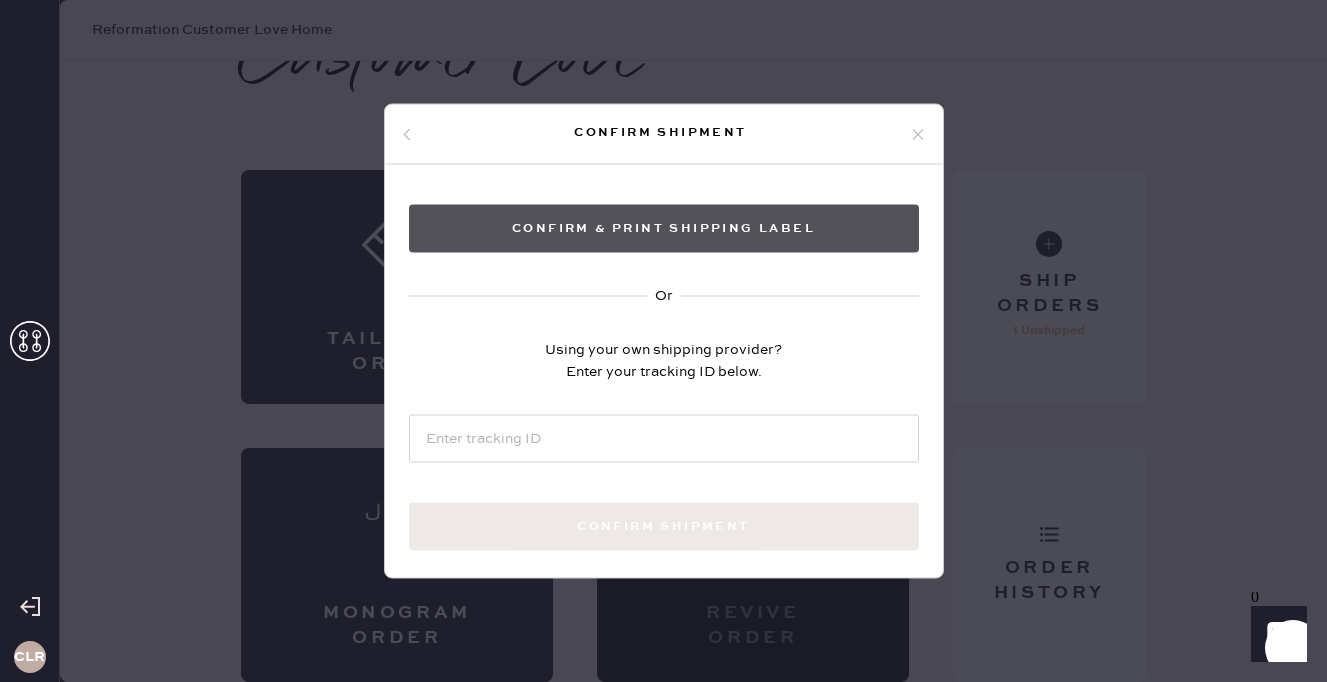 click on "Confirm & Print shipping label" at bounding box center [664, 229] 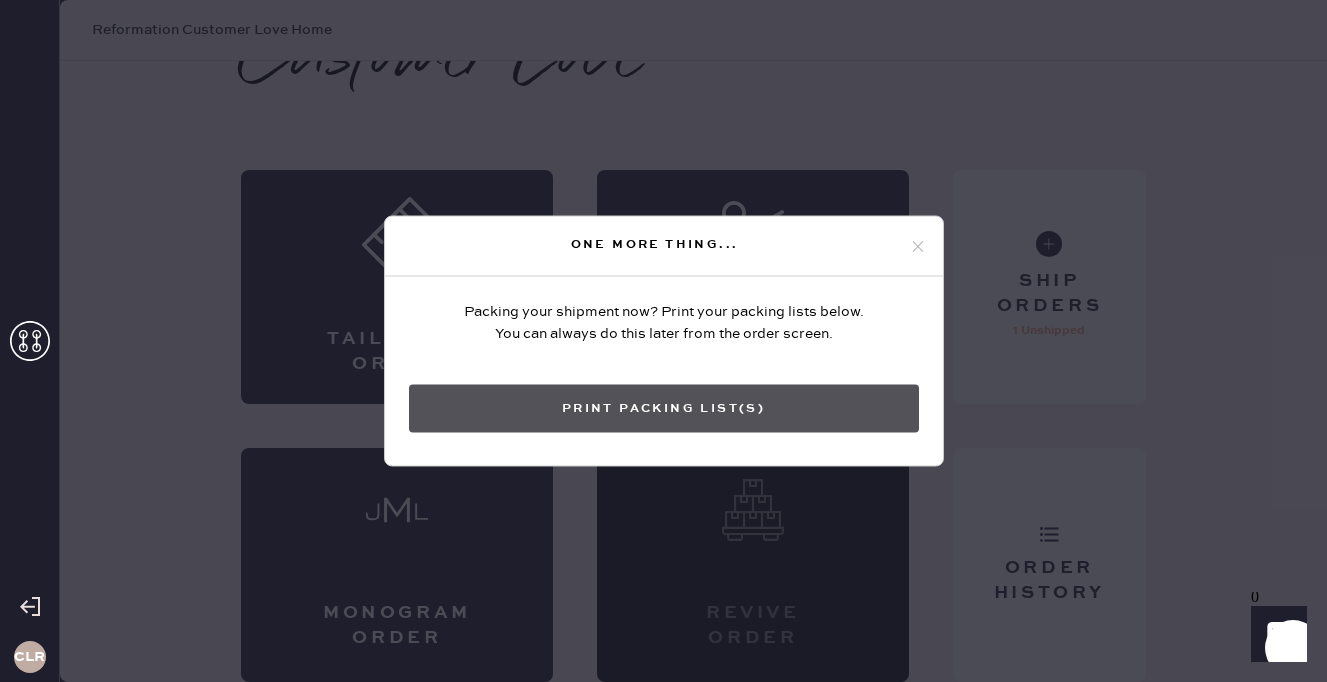 click on "Print Packing List(s)" at bounding box center (664, 409) 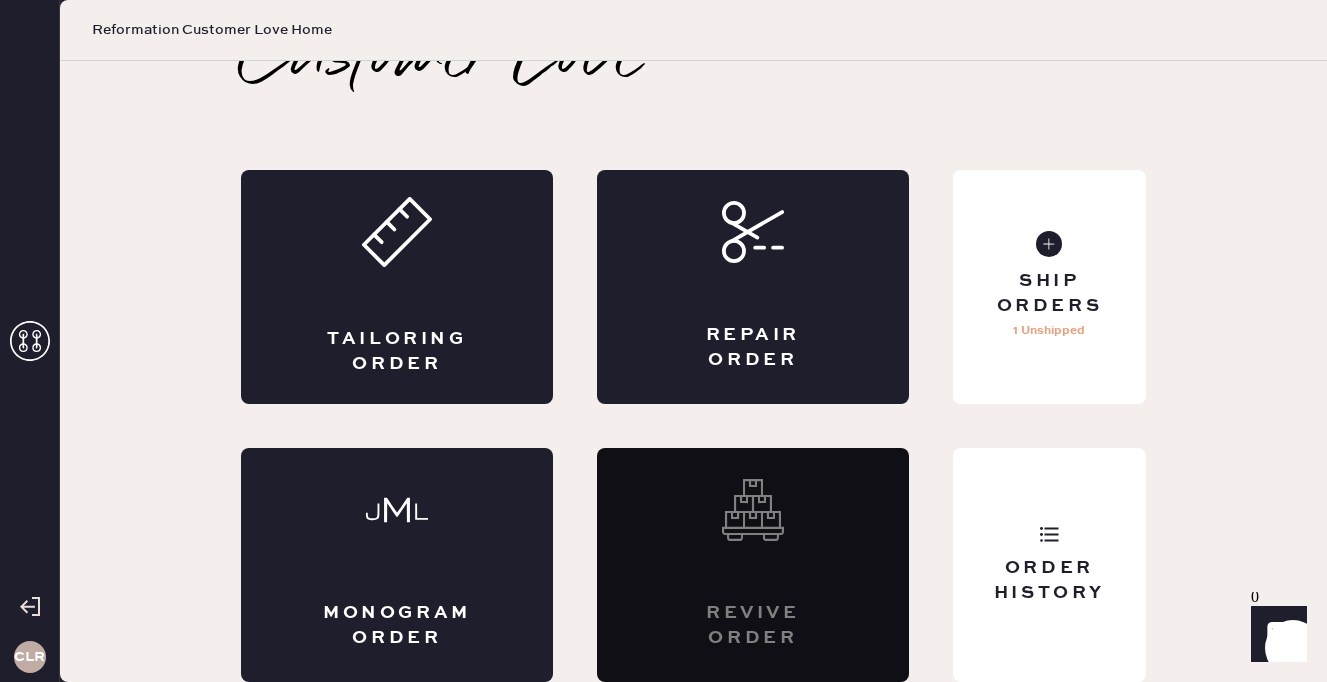 scroll, scrollTop: 0, scrollLeft: 0, axis: both 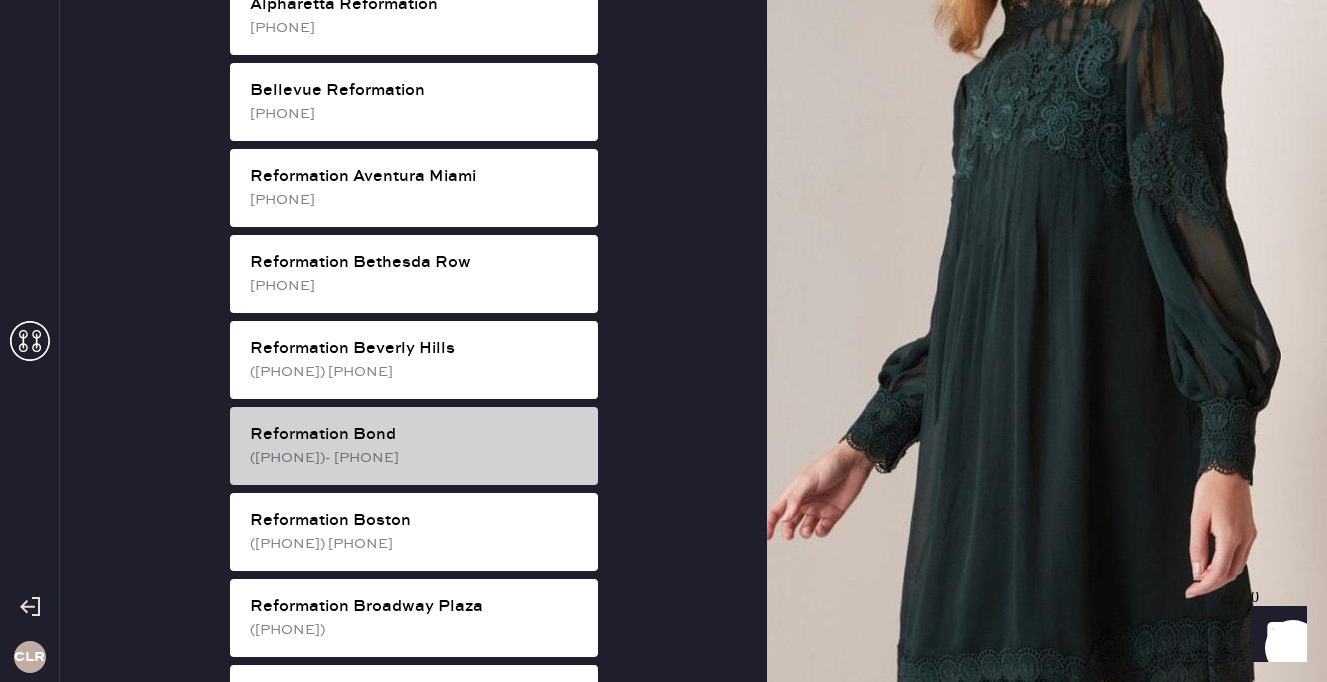 click on "Reformation Bond" at bounding box center (416, 435) 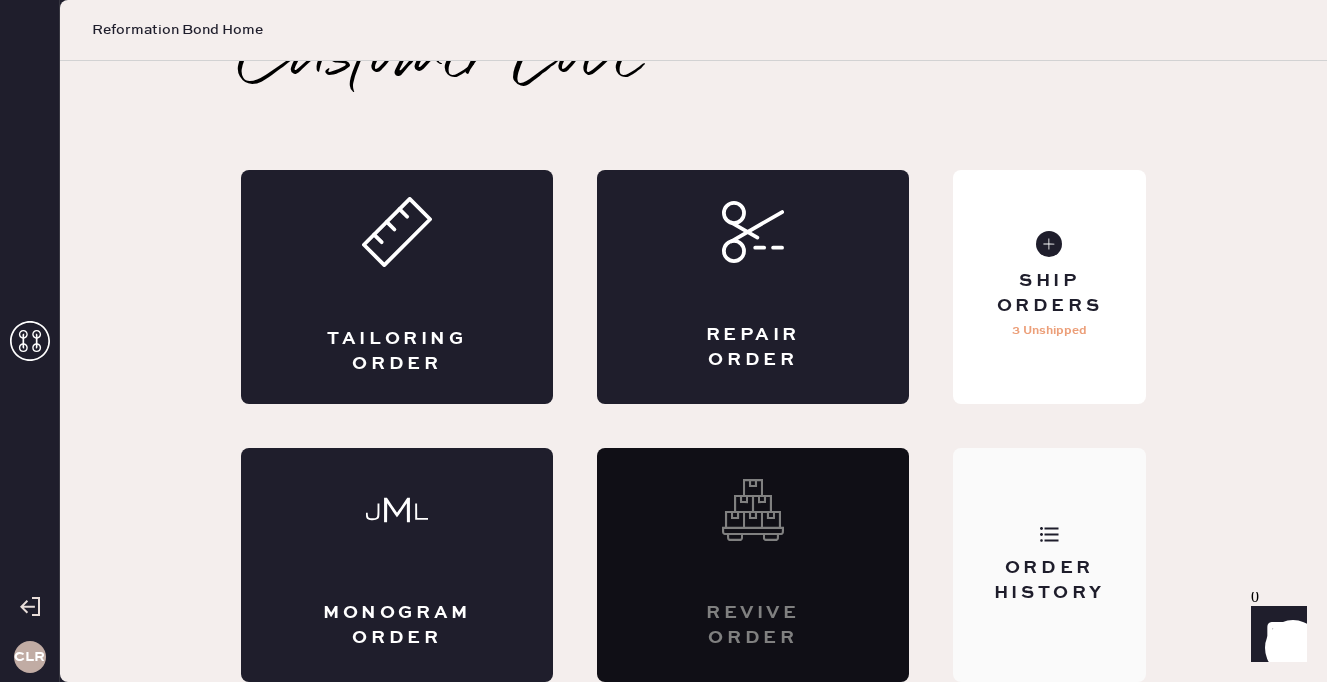 click on "Order History" at bounding box center (1049, 565) 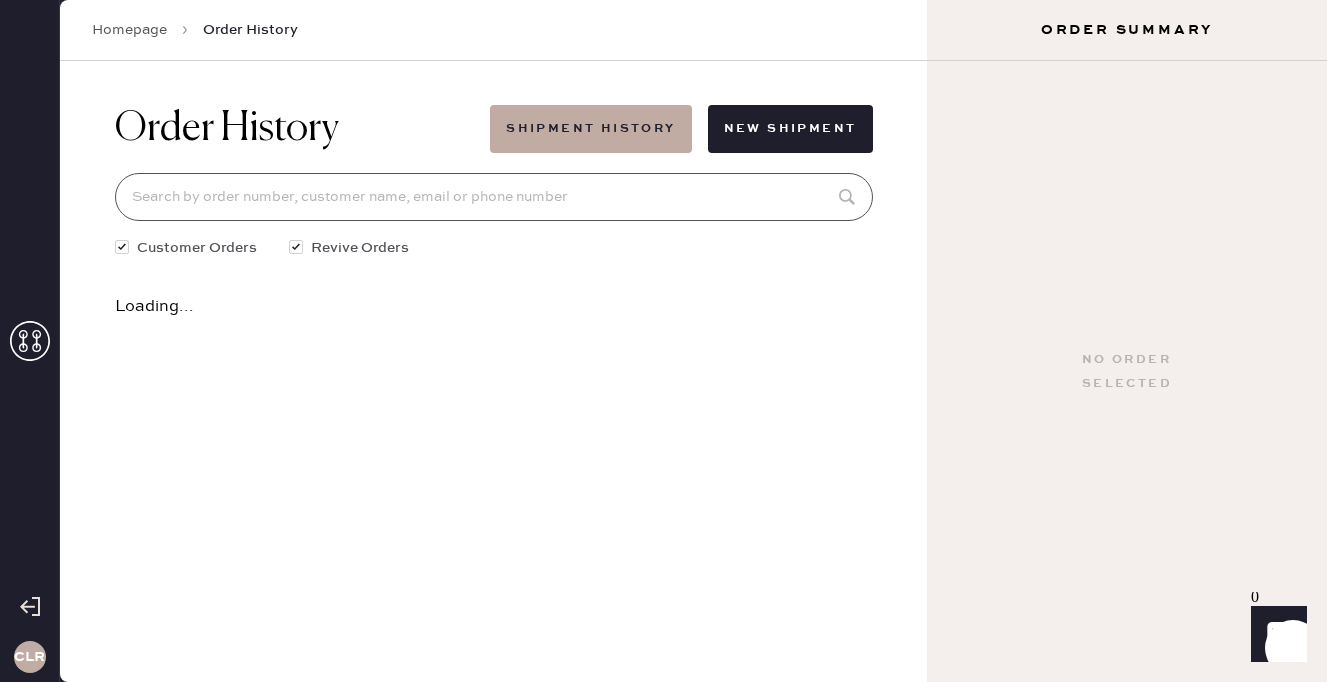 click at bounding box center (494, 197) 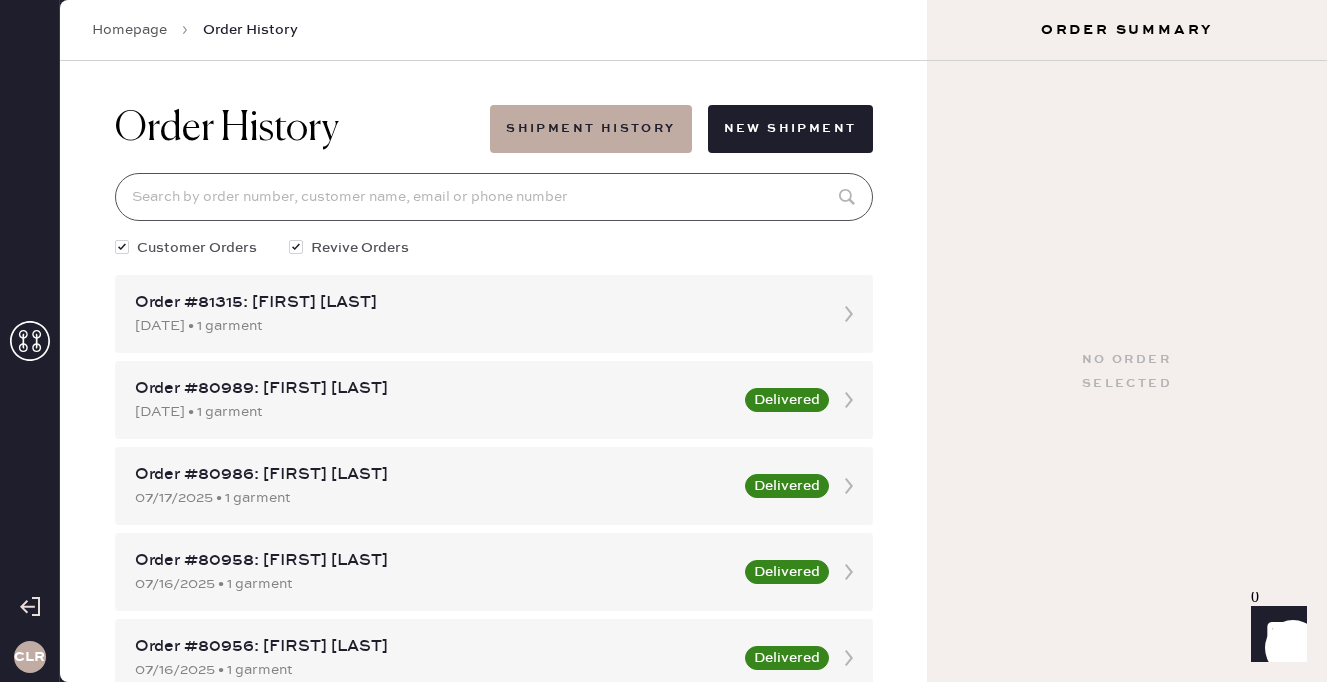 paste on "[EMAIL]" 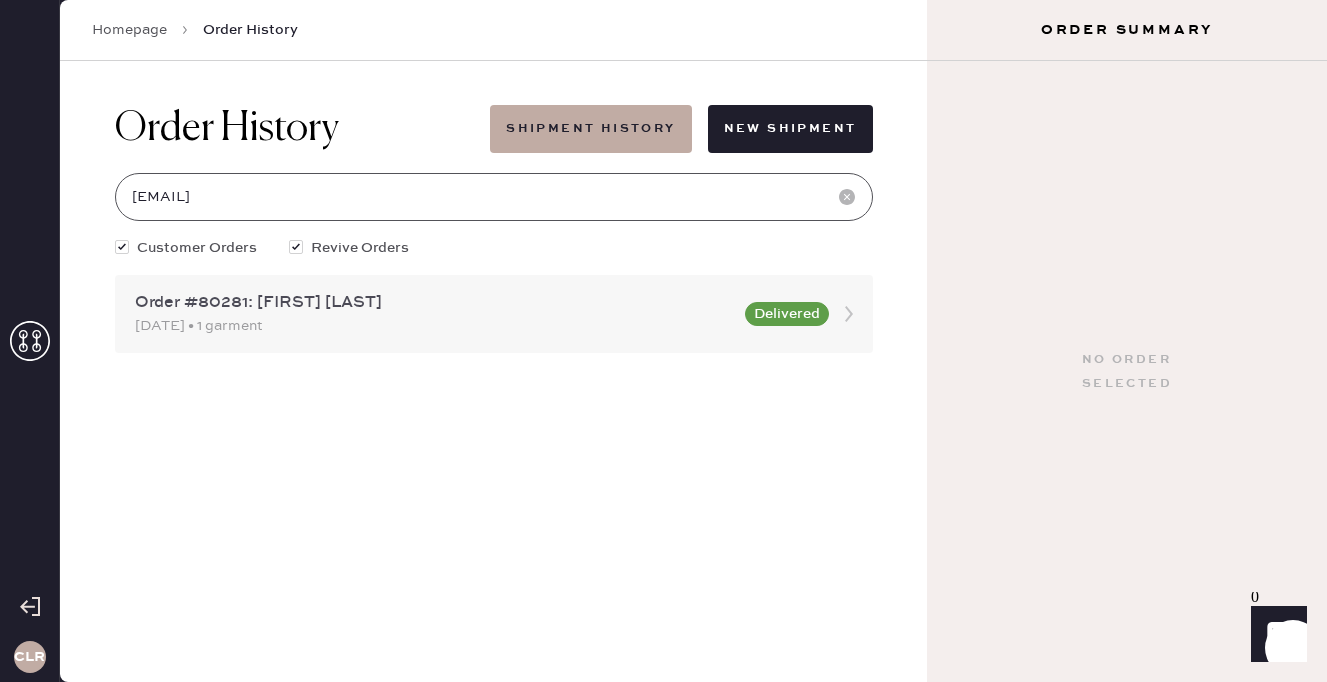 type on "[EMAIL]" 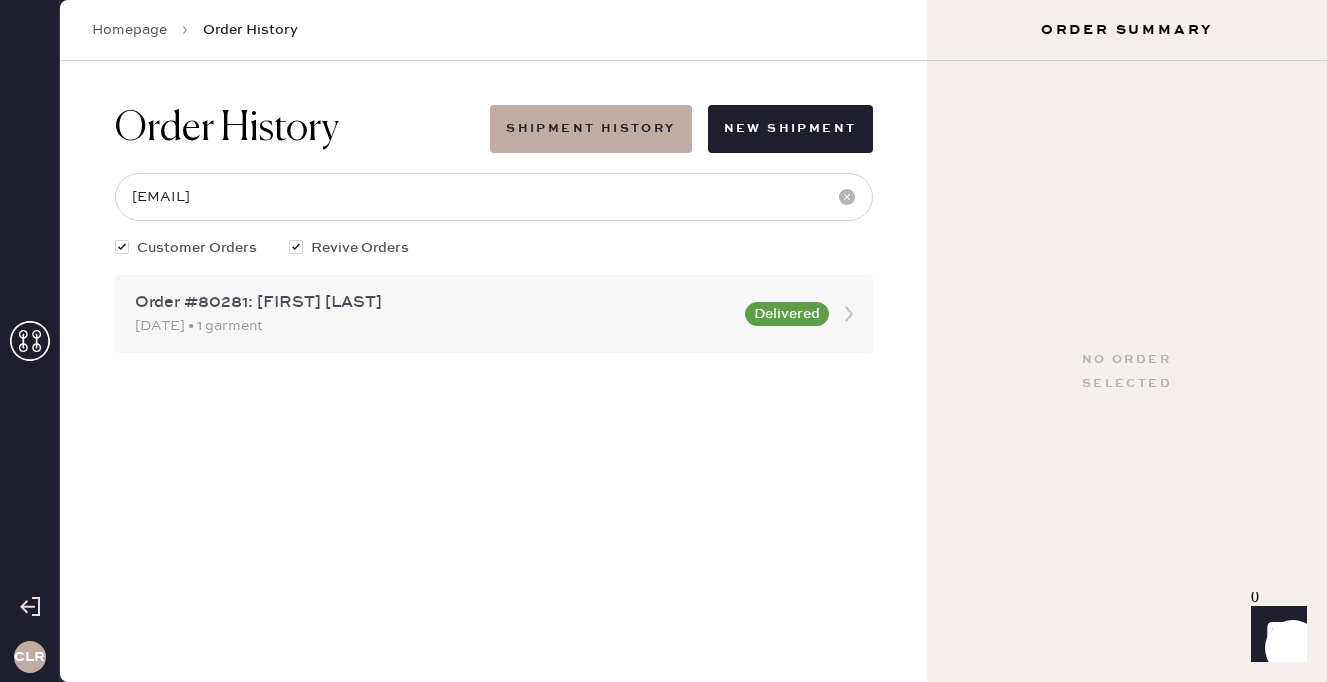 click on "Order #80281: [FIRST] [LAST]" at bounding box center [434, 303] 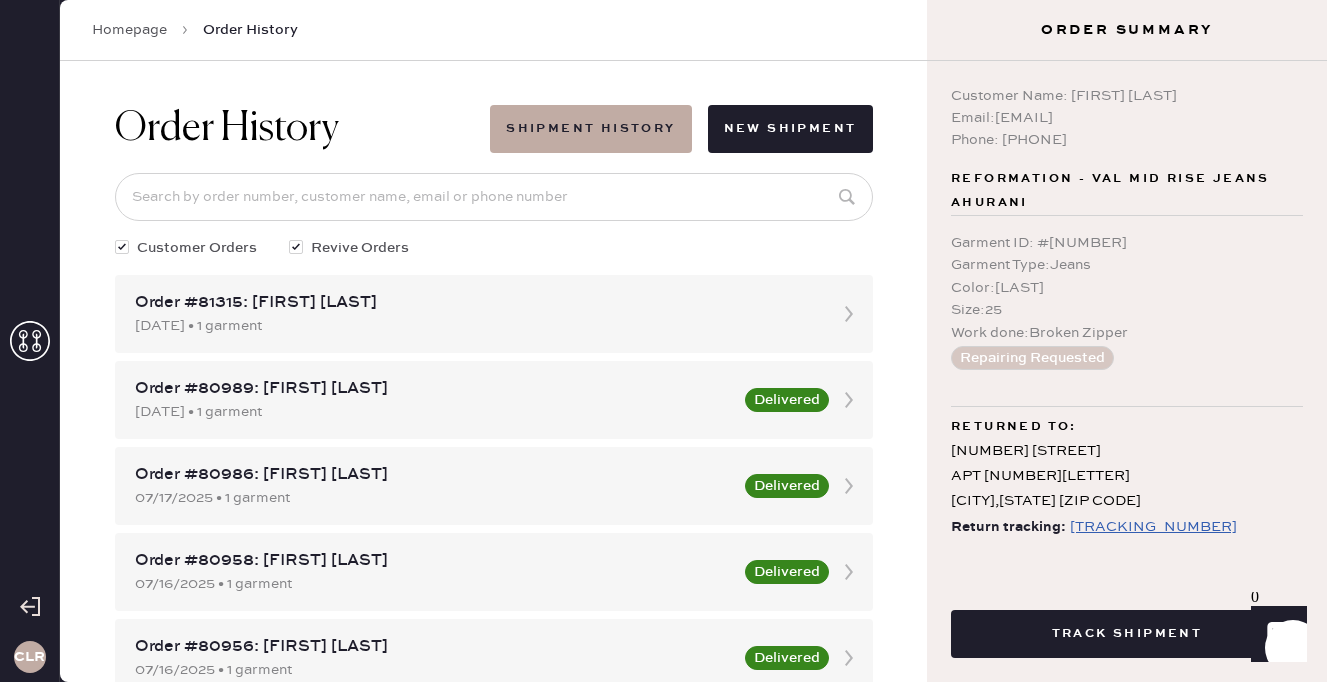 click on "[TRACKING_NUMBER]" at bounding box center [1153, 527] 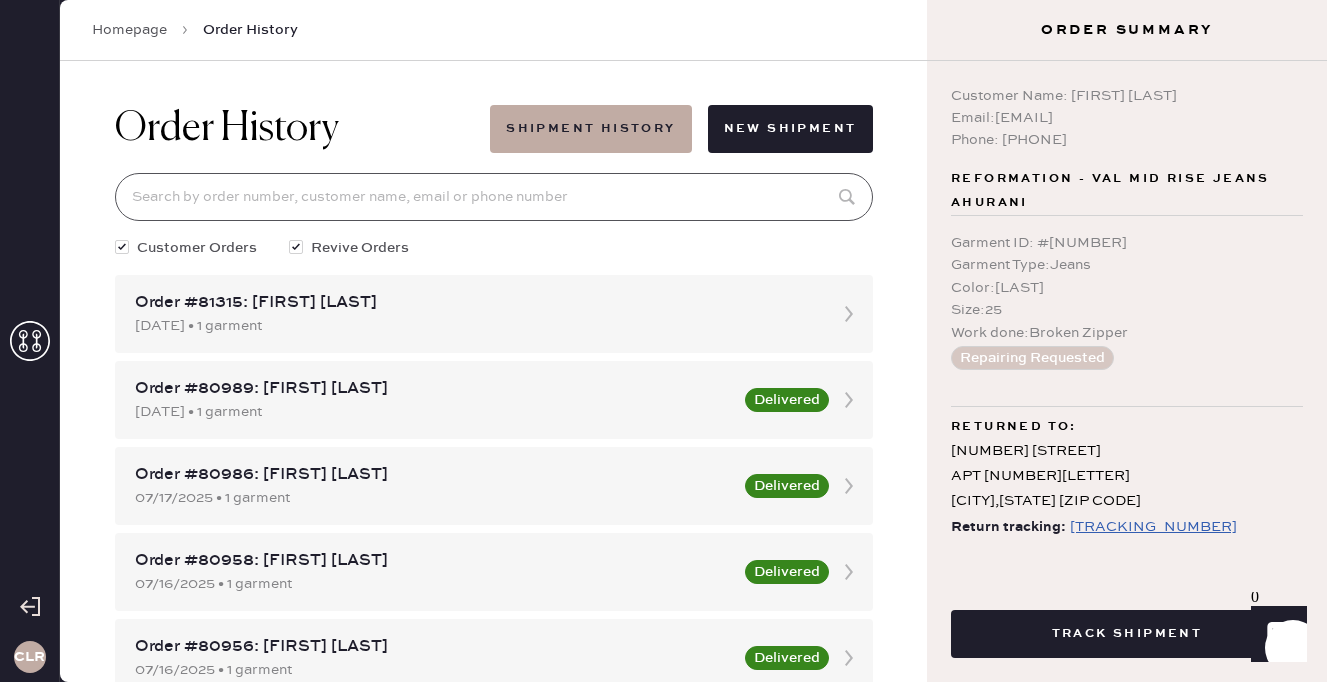 click at bounding box center [494, 197] 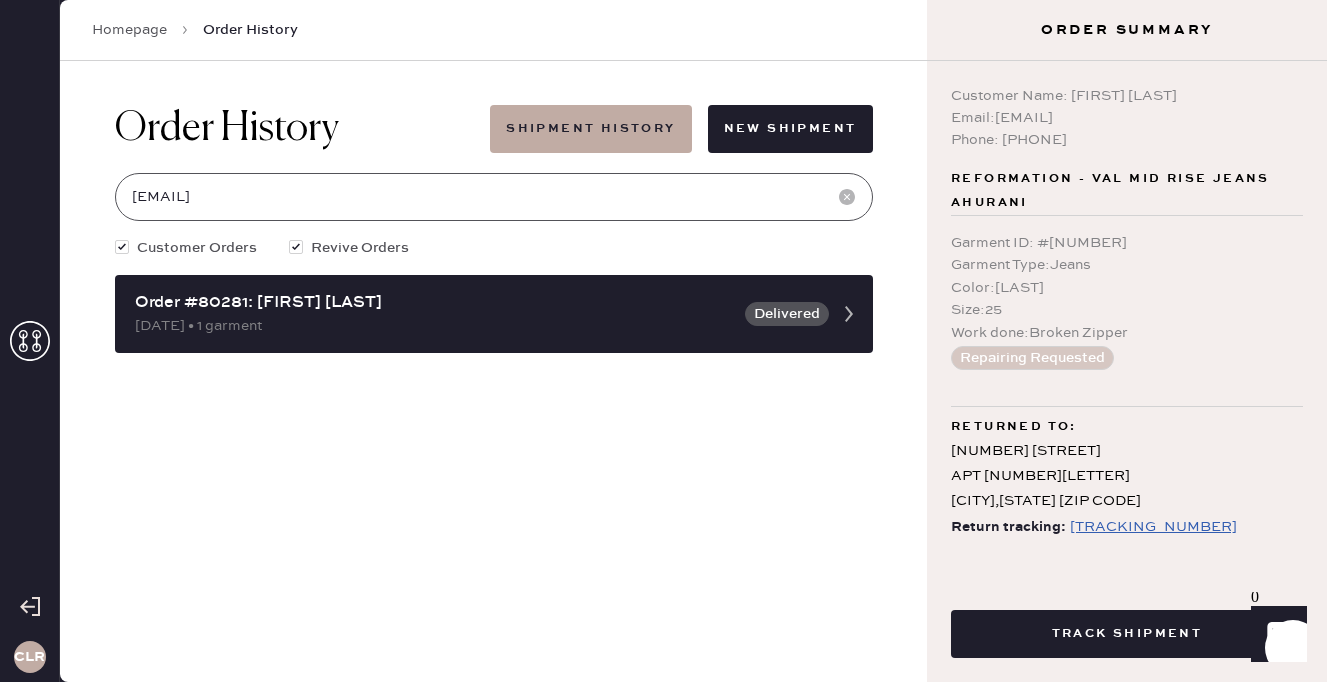 type on "[EMAIL]" 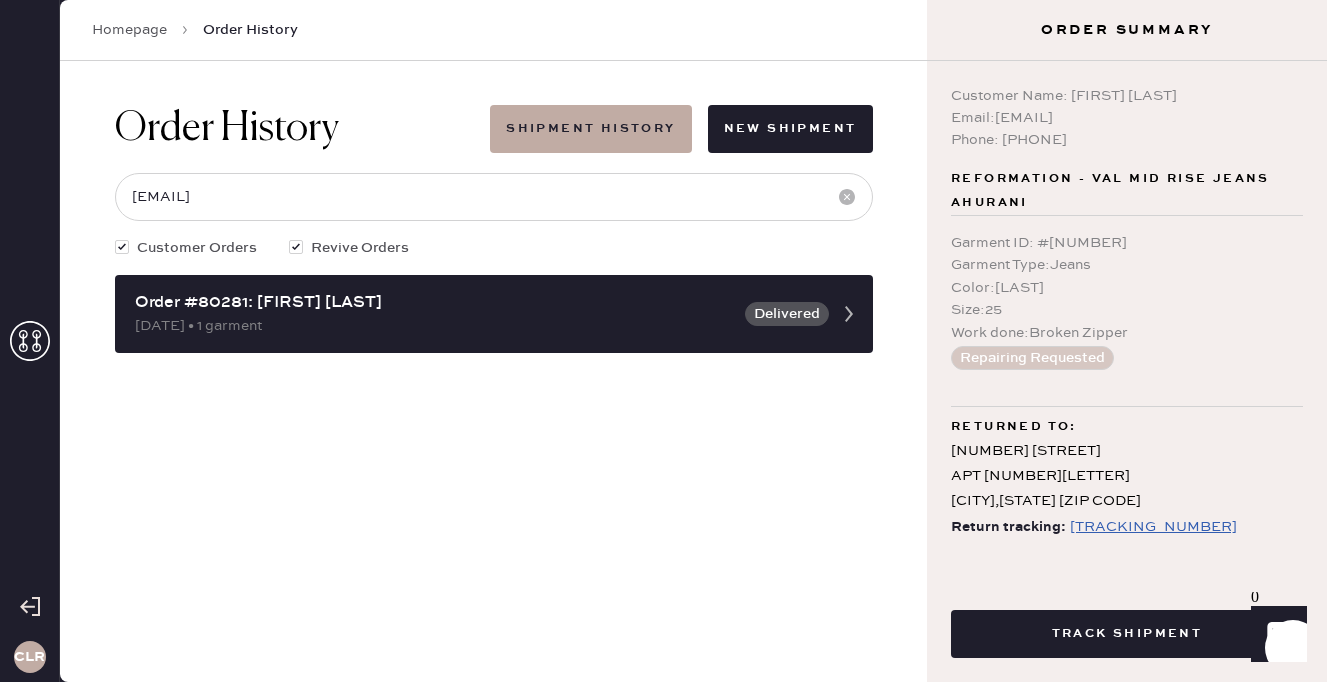 click on "[TRACKING_NUMBER]" at bounding box center [1153, 527] 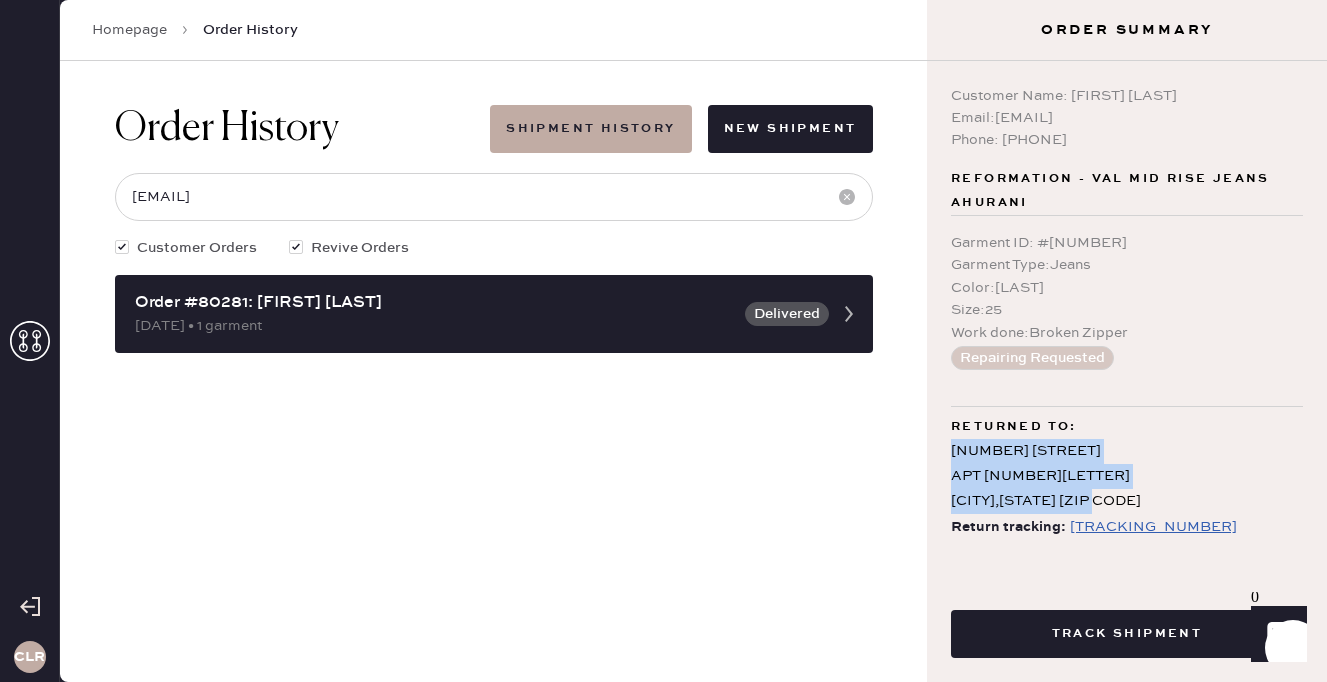 drag, startPoint x: 1096, startPoint y: 497, endPoint x: 945, endPoint y: 451, distance: 157.8512 